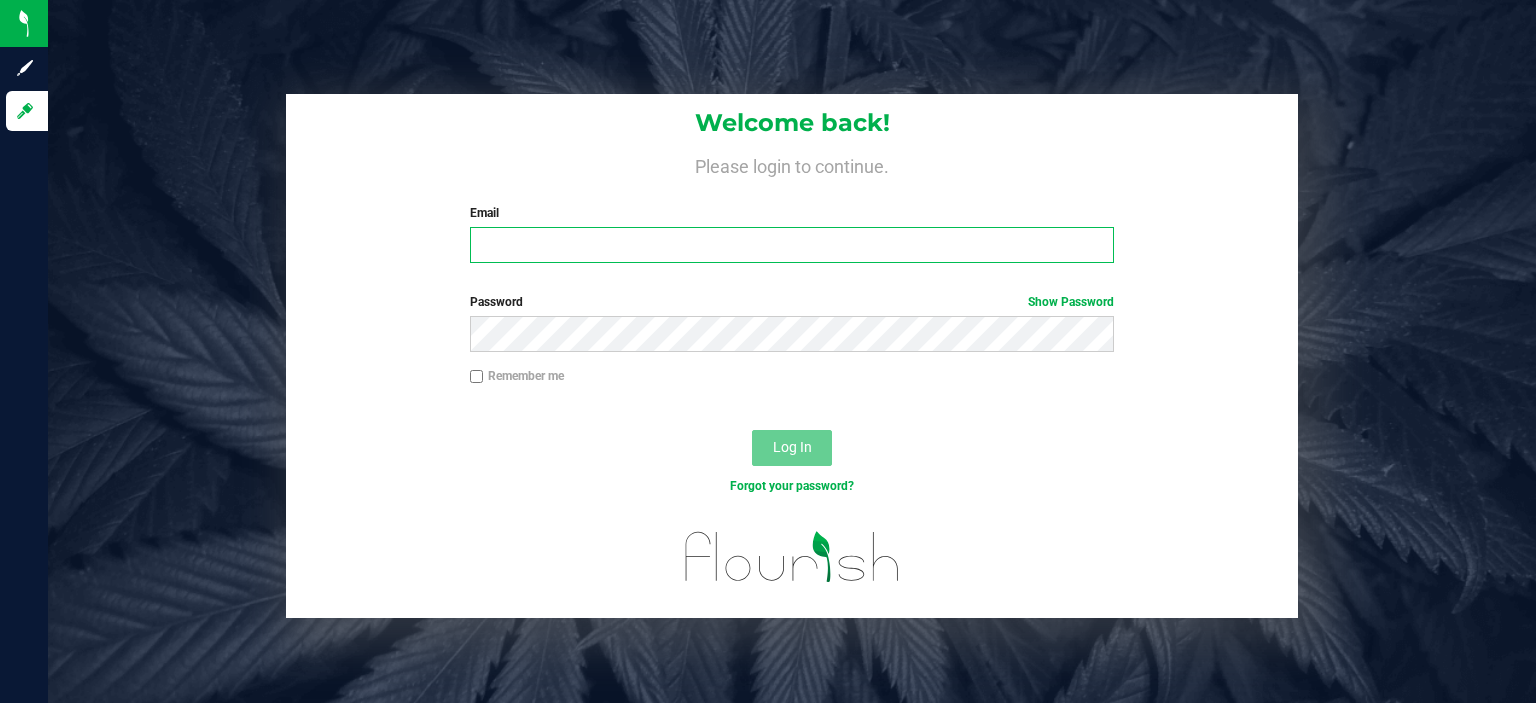 scroll, scrollTop: 0, scrollLeft: 0, axis: both 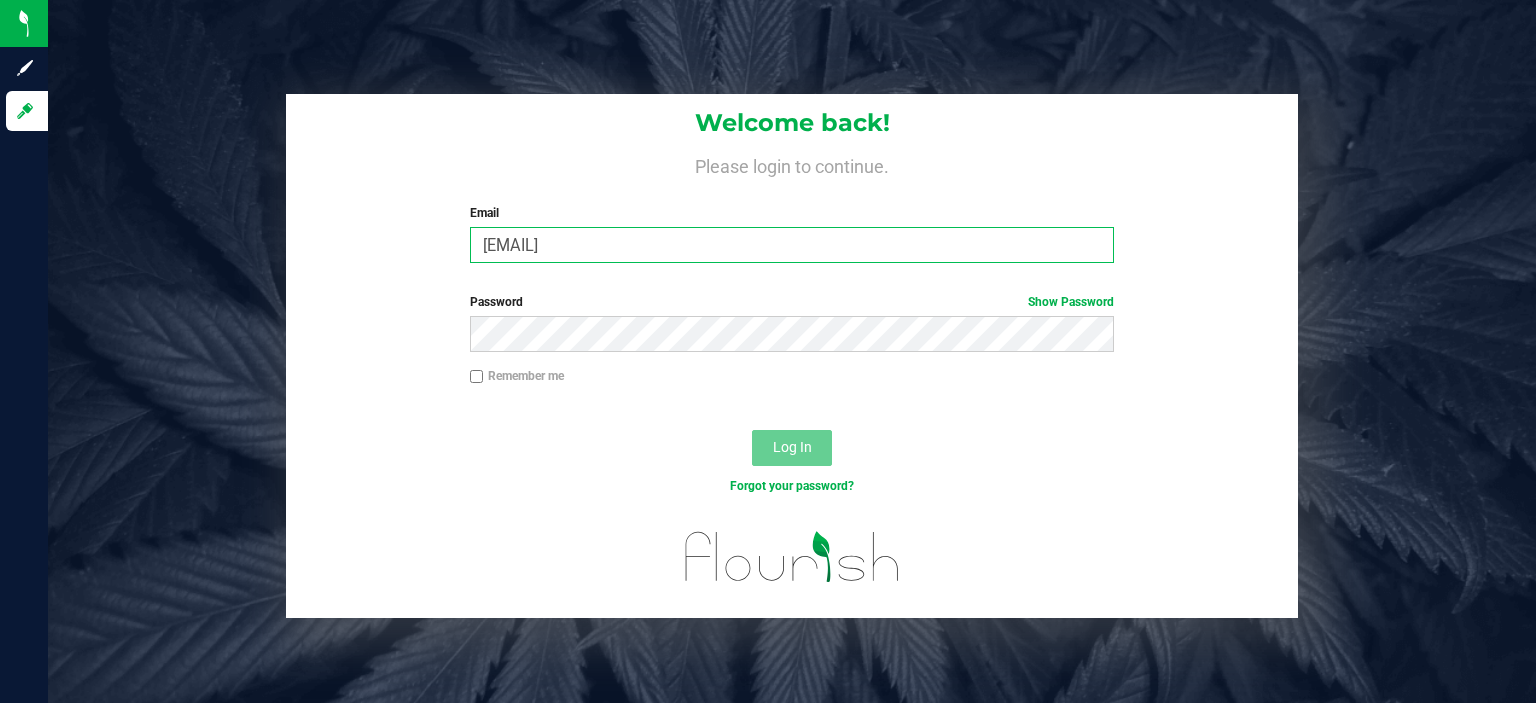 type on "[EMAIL]" 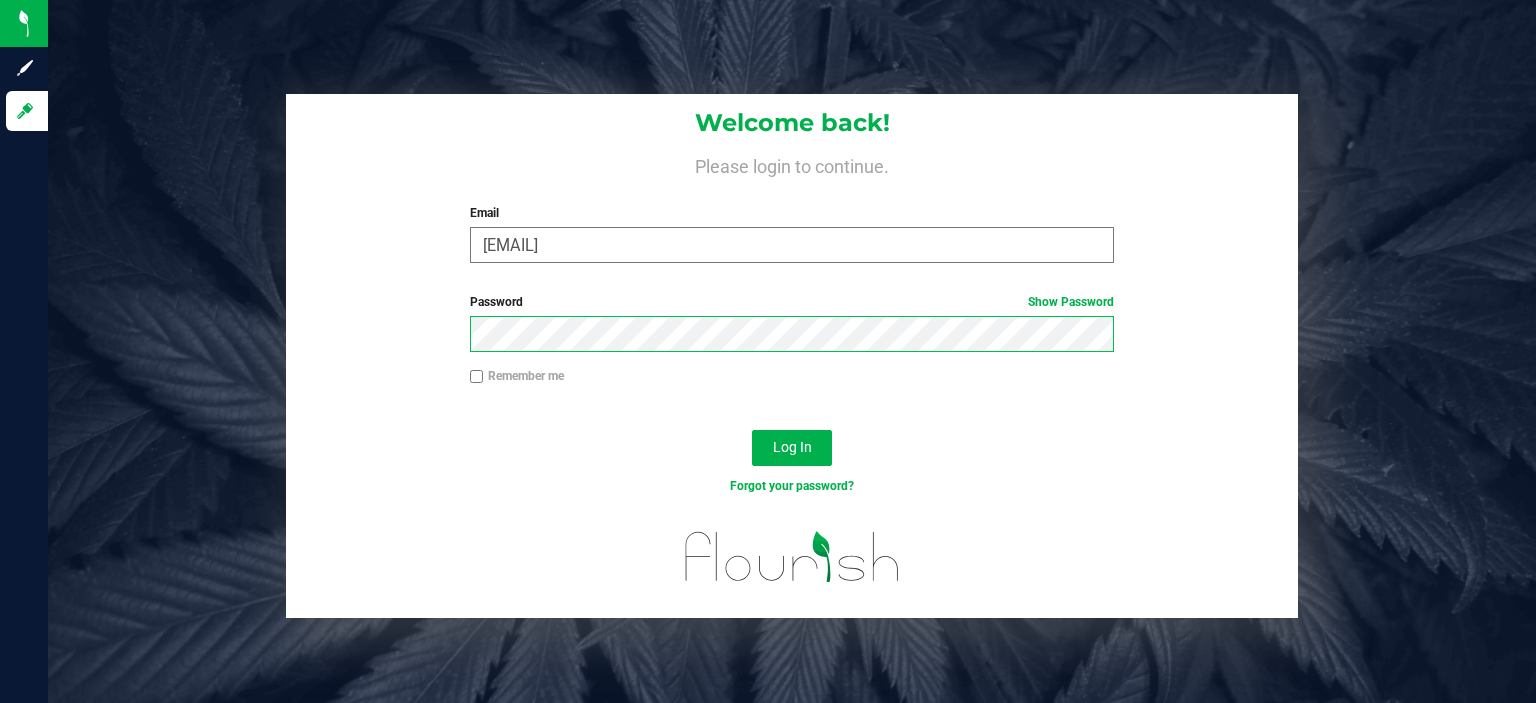 click on "Log In" at bounding box center [792, 448] 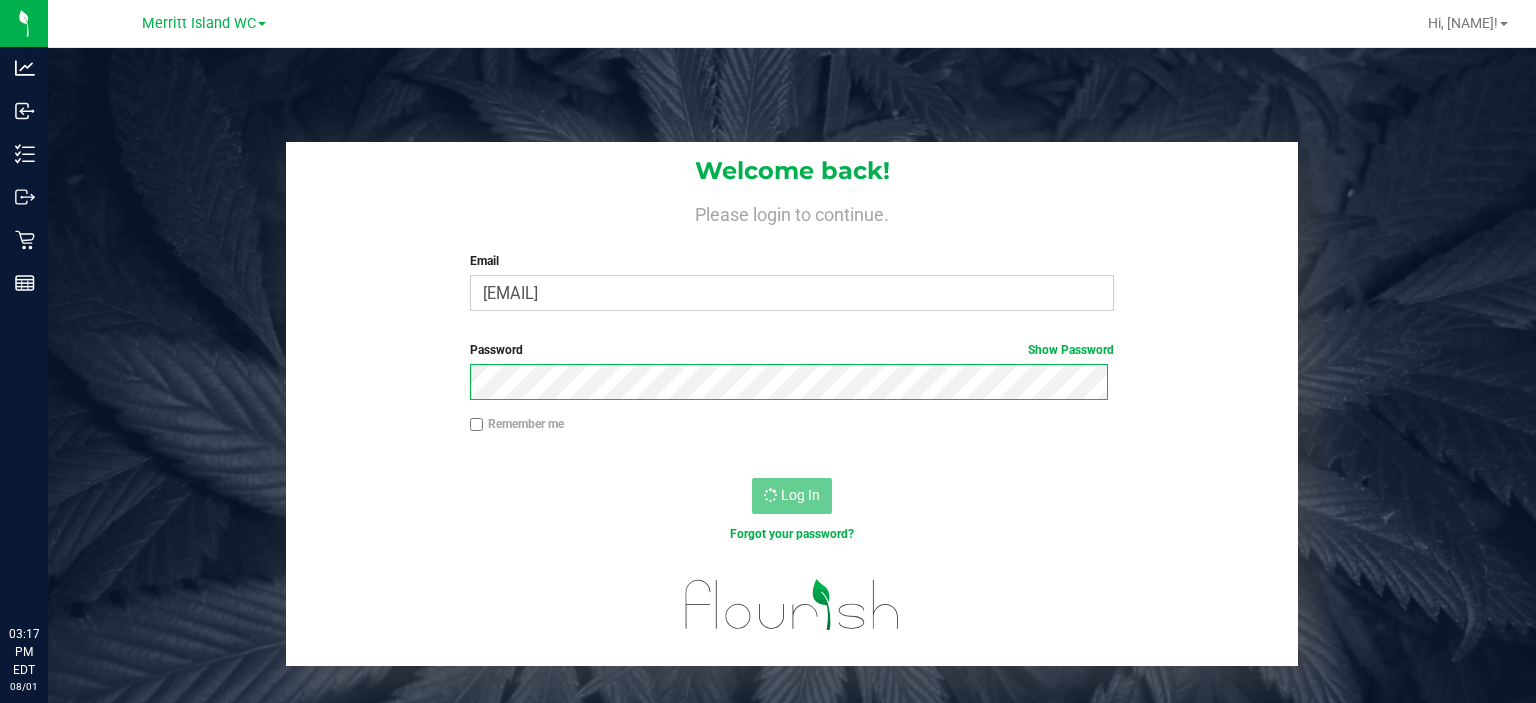 scroll, scrollTop: 0, scrollLeft: 0, axis: both 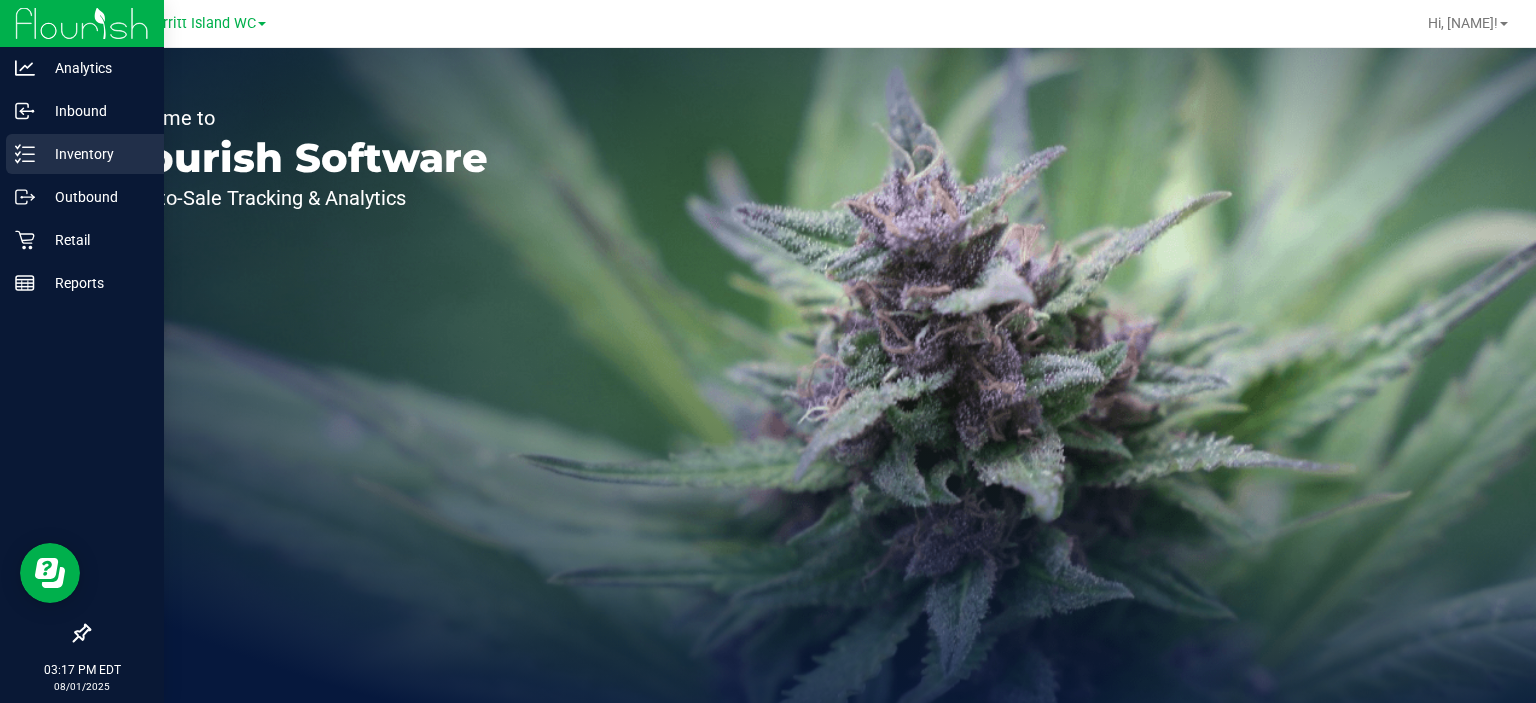 click on "Inventory" at bounding box center (95, 154) 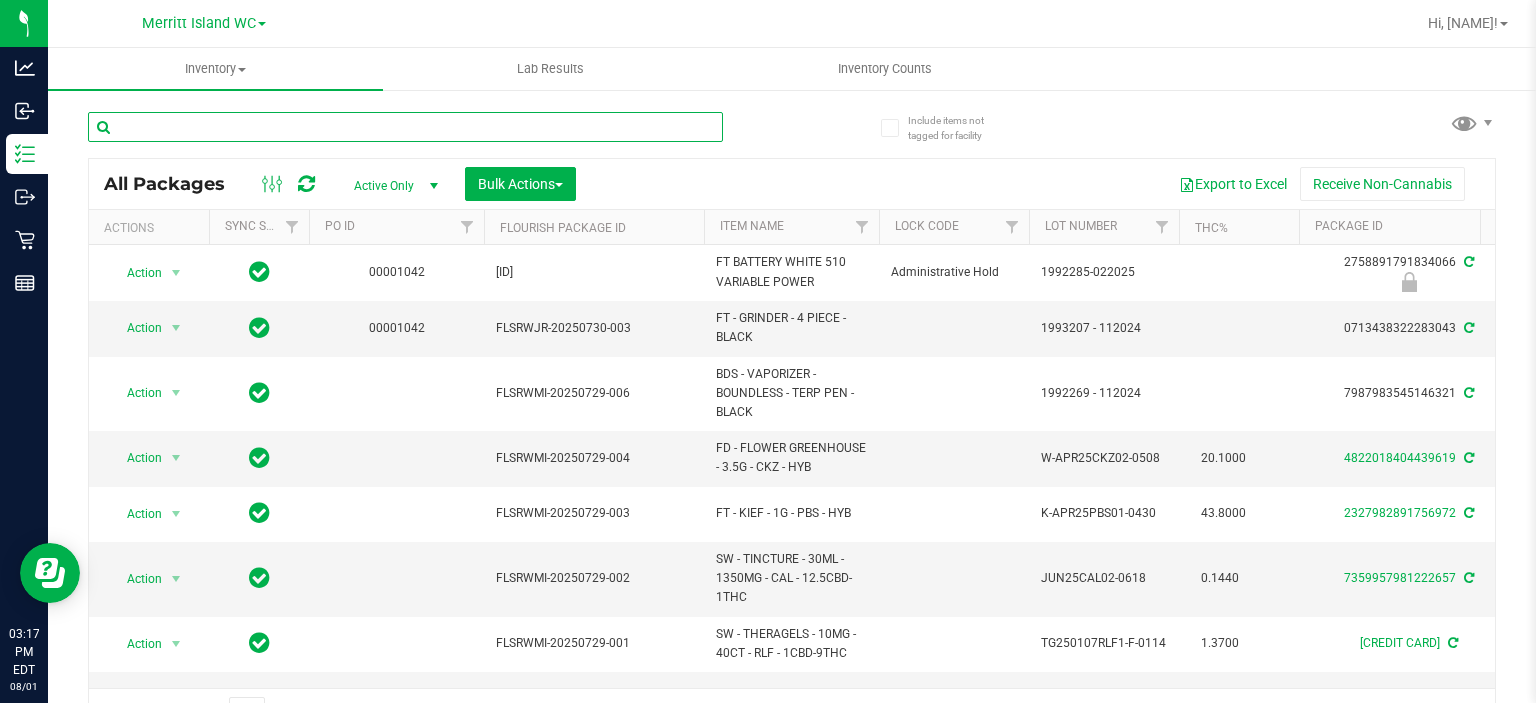 click at bounding box center [405, 127] 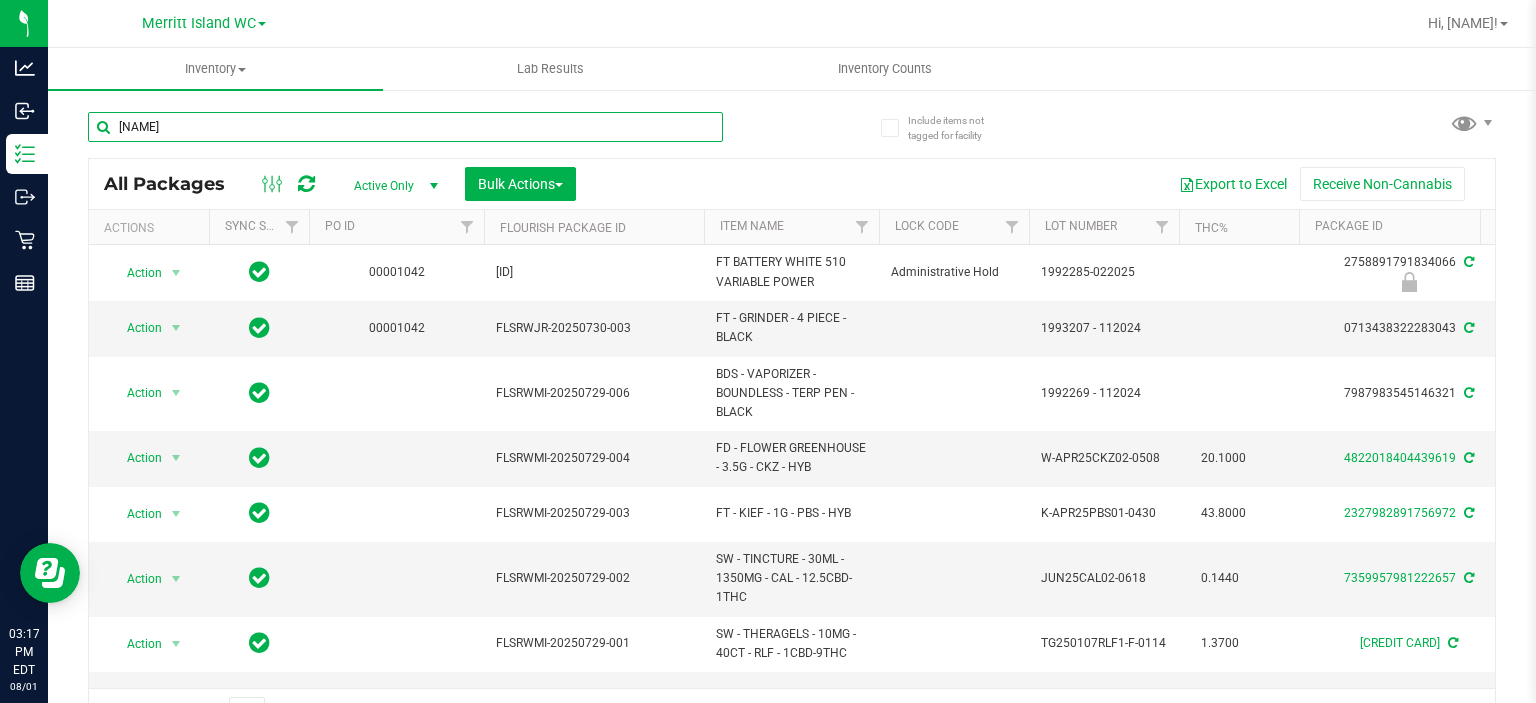 type on "[NAME]" 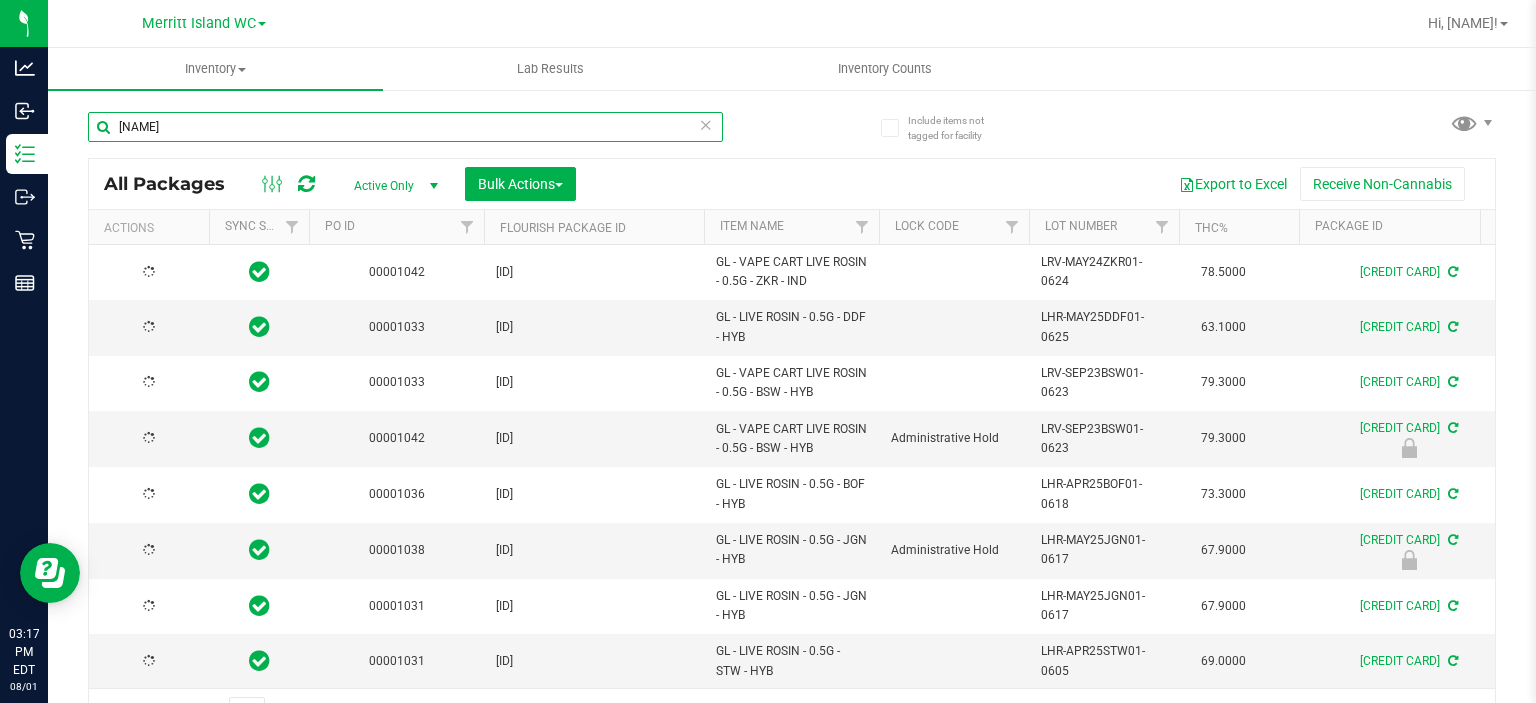type on "[YEAR]-[MONTH]-[DAY]" 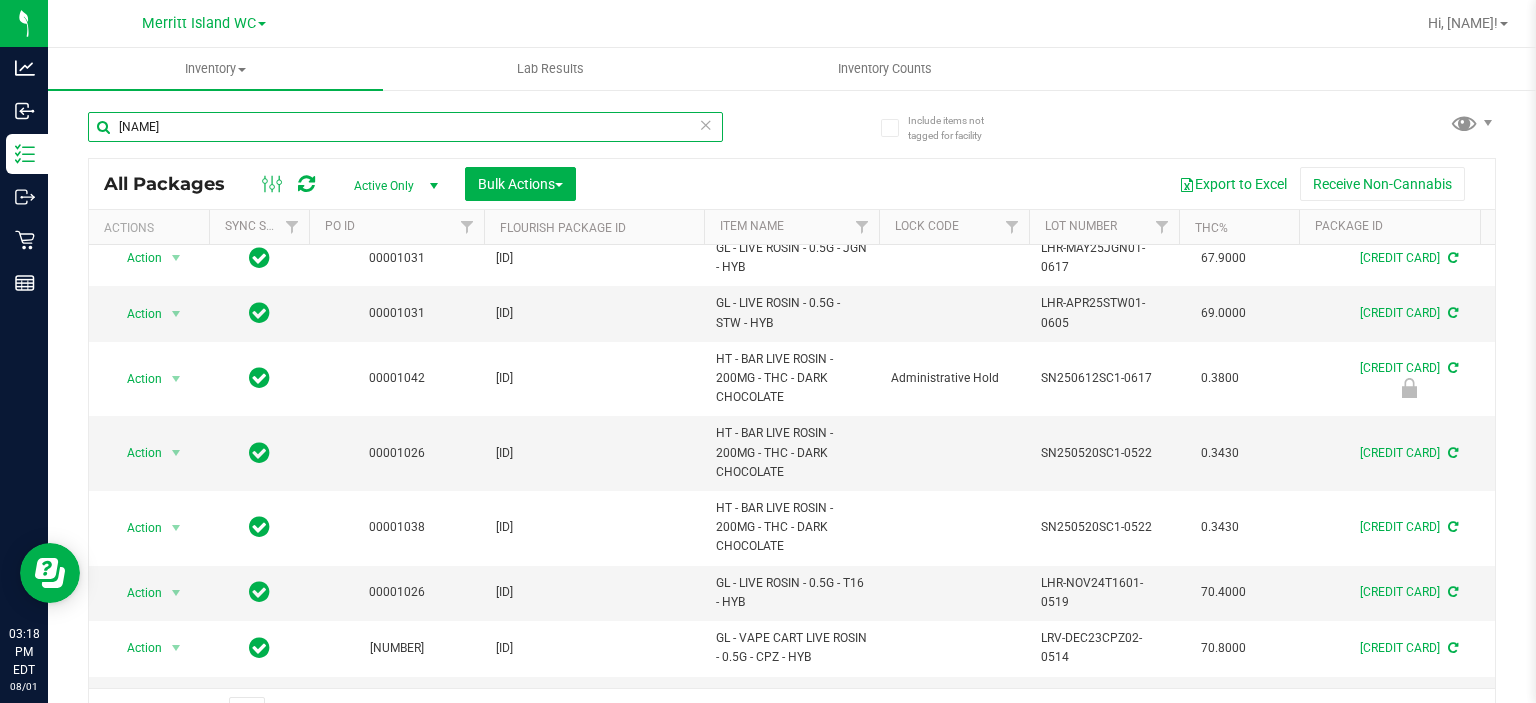 scroll, scrollTop: 0, scrollLeft: 0, axis: both 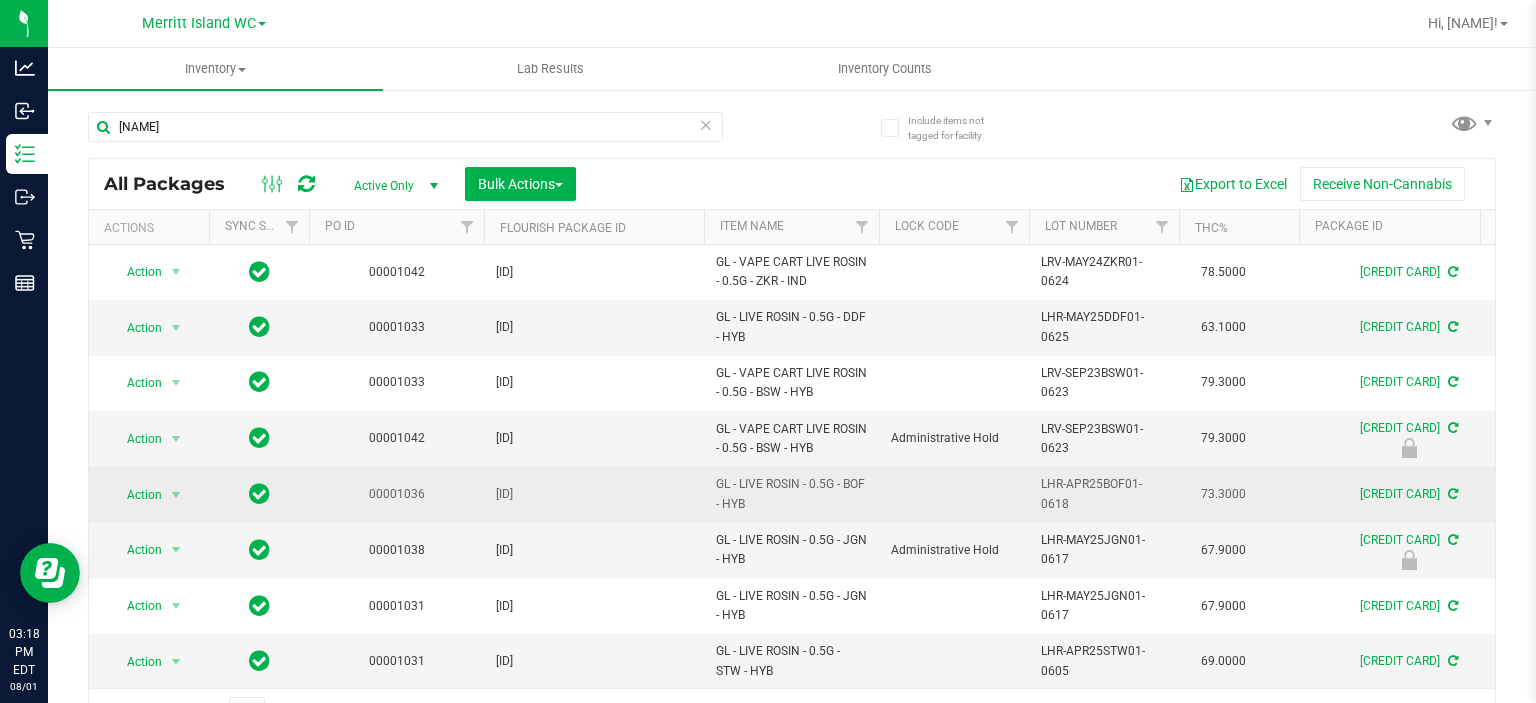 drag, startPoint x: 769, startPoint y: 507, endPoint x: 717, endPoint y: 487, distance: 55.713554 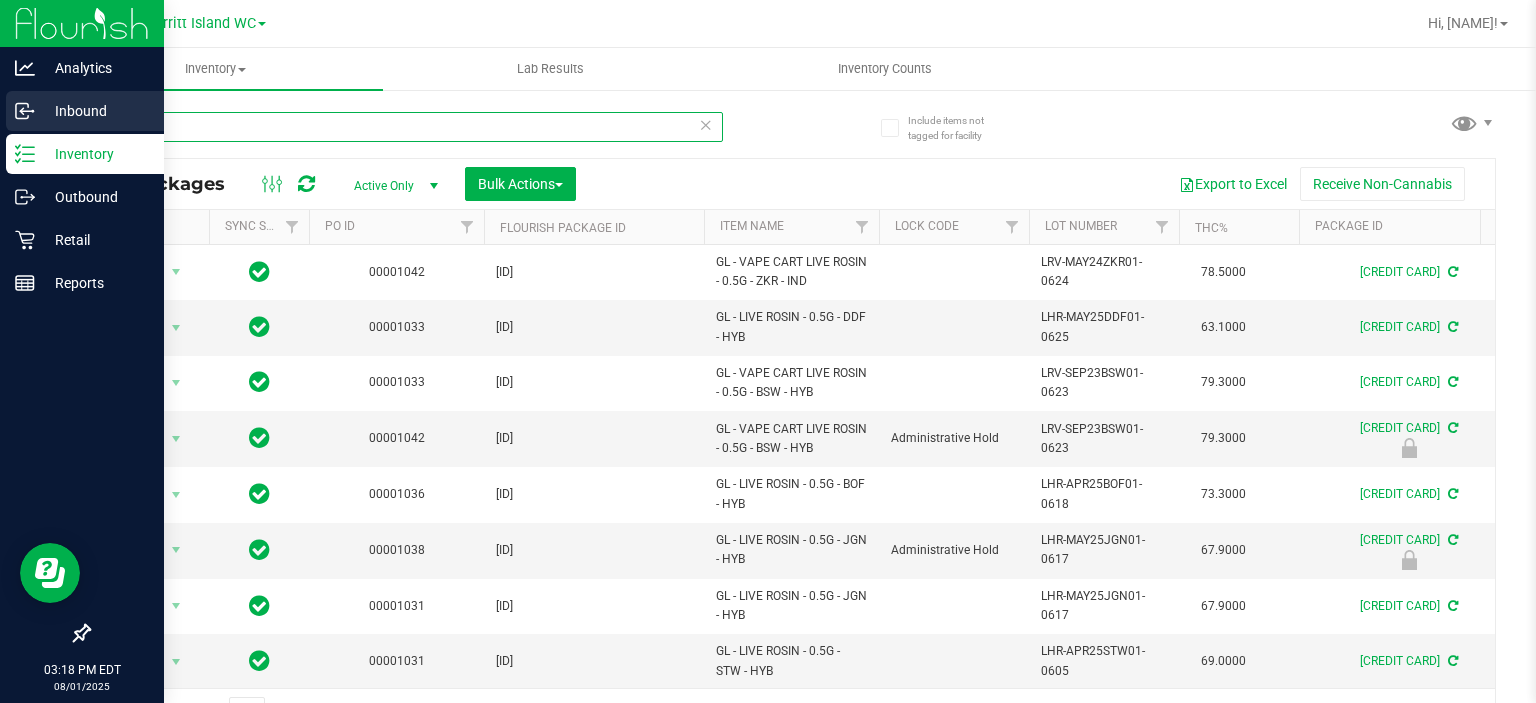drag, startPoint x: 233, startPoint y: 131, endPoint x: 0, endPoint y: 132, distance: 233.00215 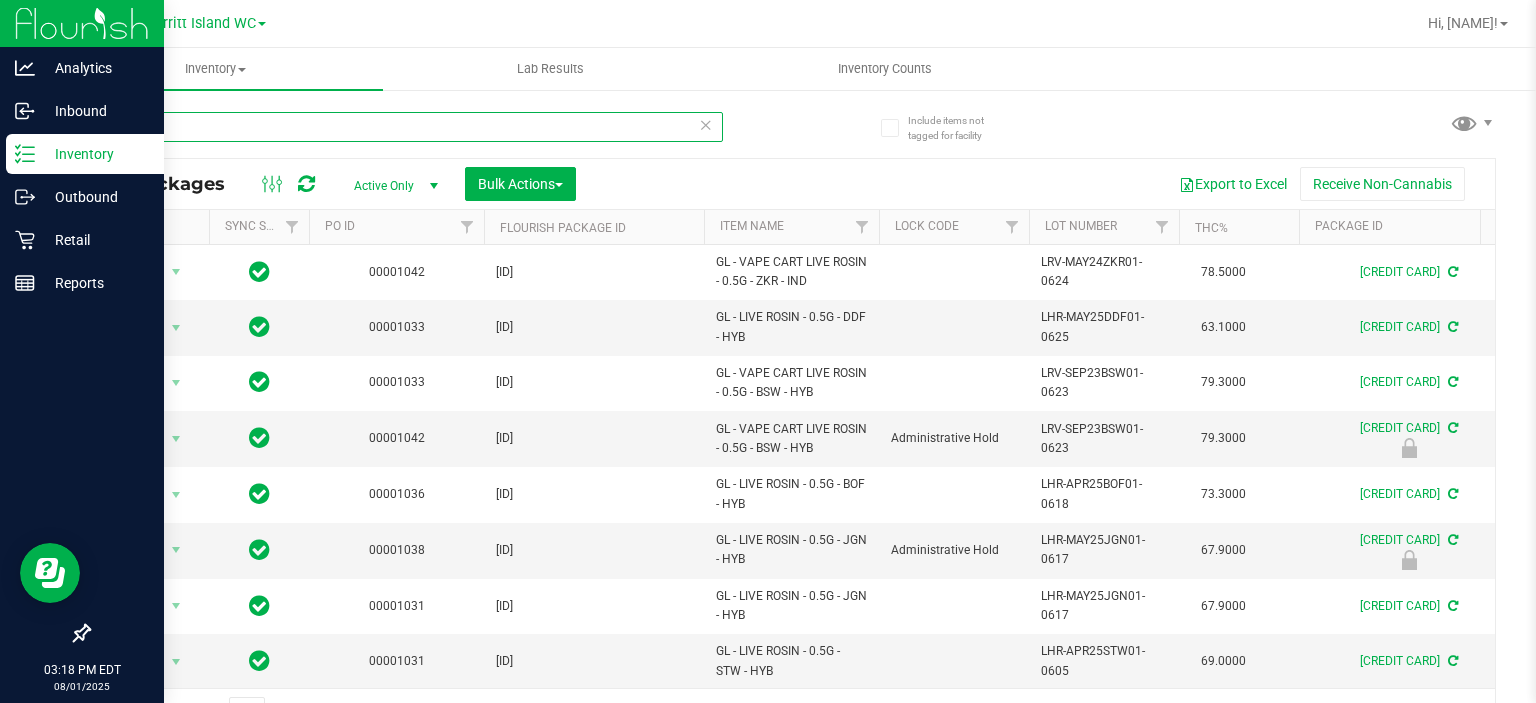 paste on "GL - LIVE ROSIN - 0.5G - BOF - HYB" 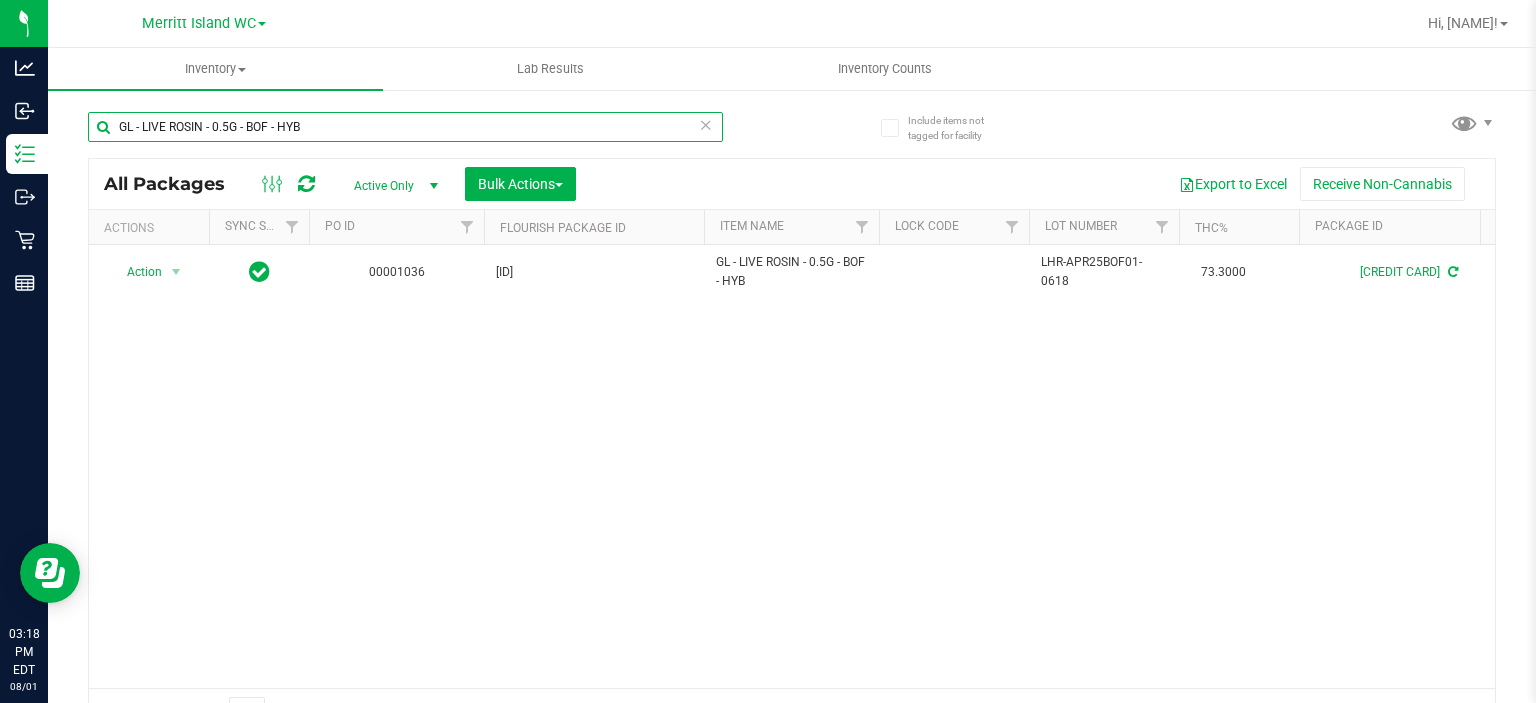 scroll, scrollTop: 0, scrollLeft: 60, axis: horizontal 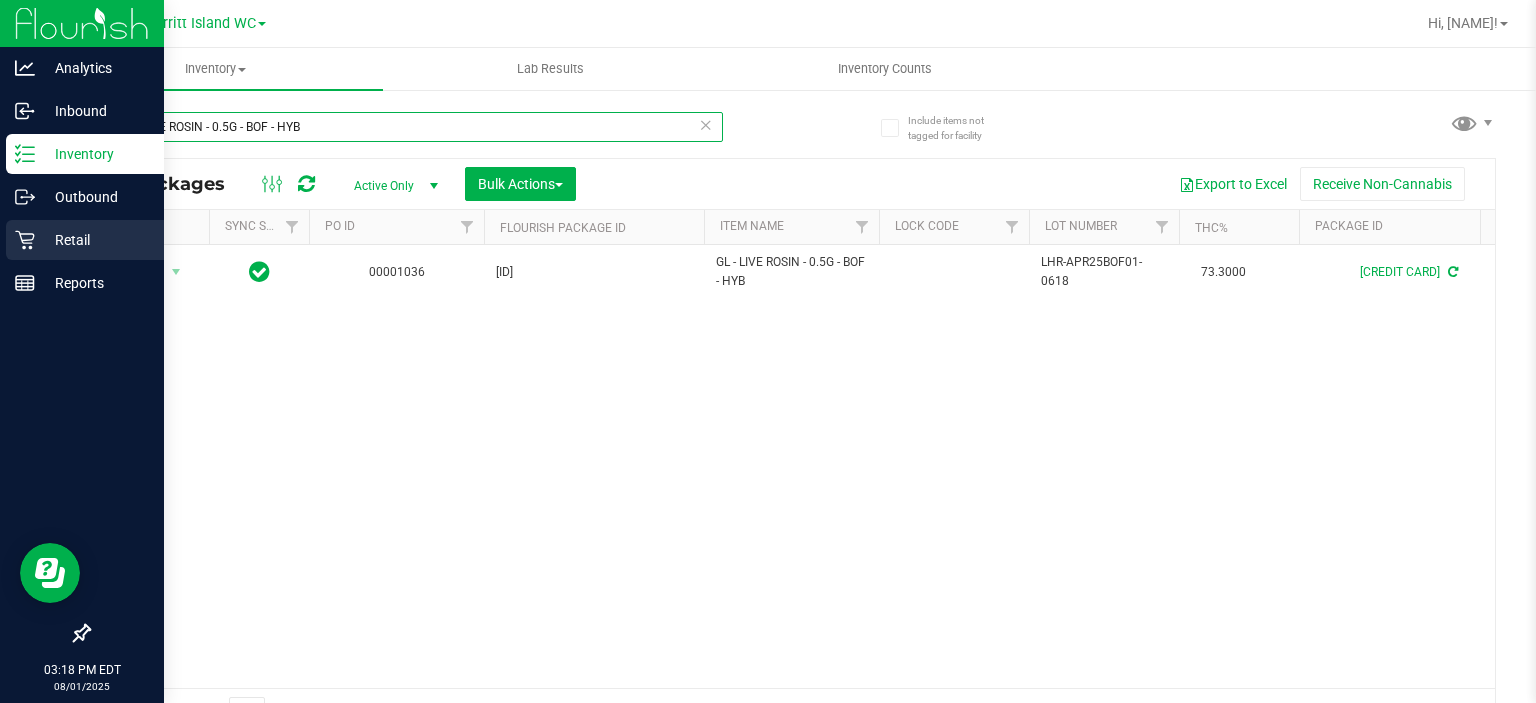 drag, startPoint x: 328, startPoint y: 130, endPoint x: 0, endPoint y: 238, distance: 345.32303 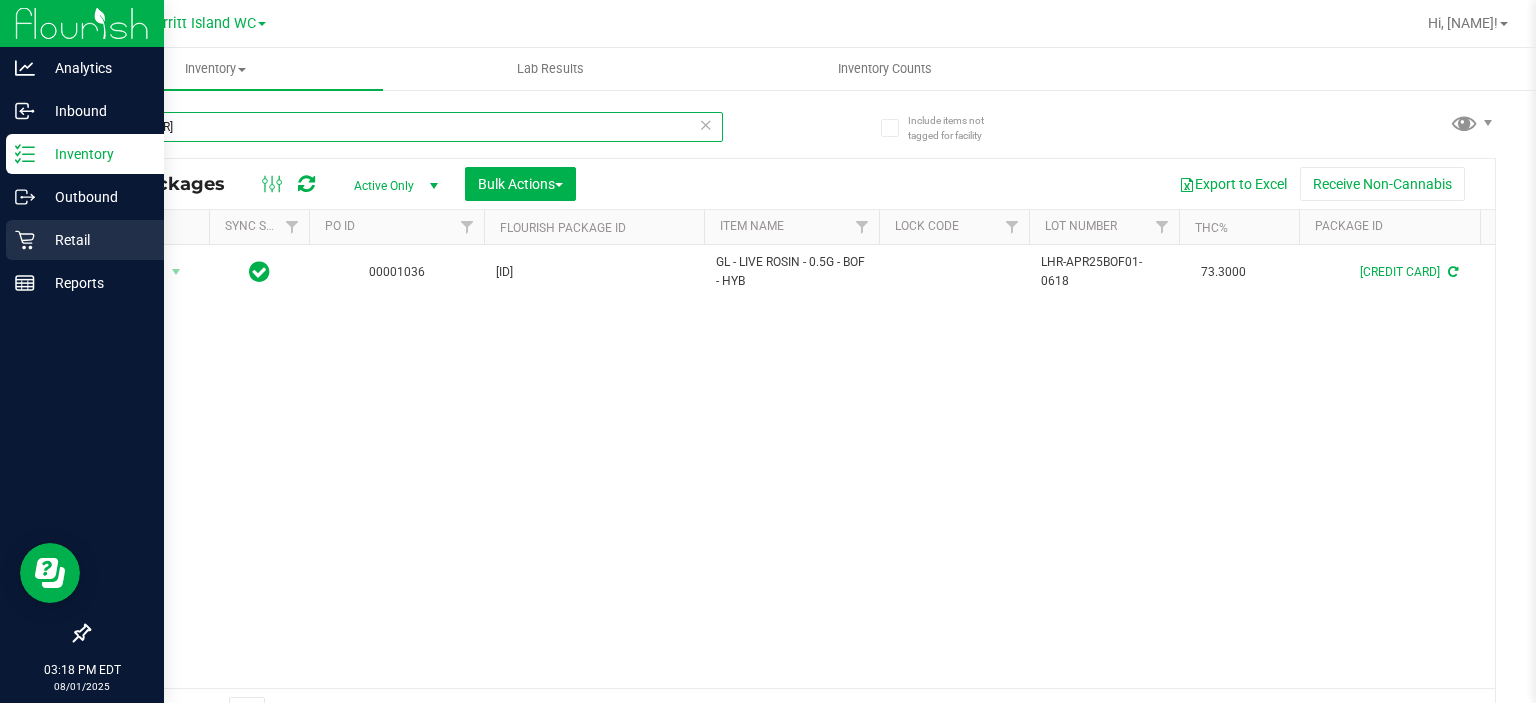 type on "[NUMBER]" 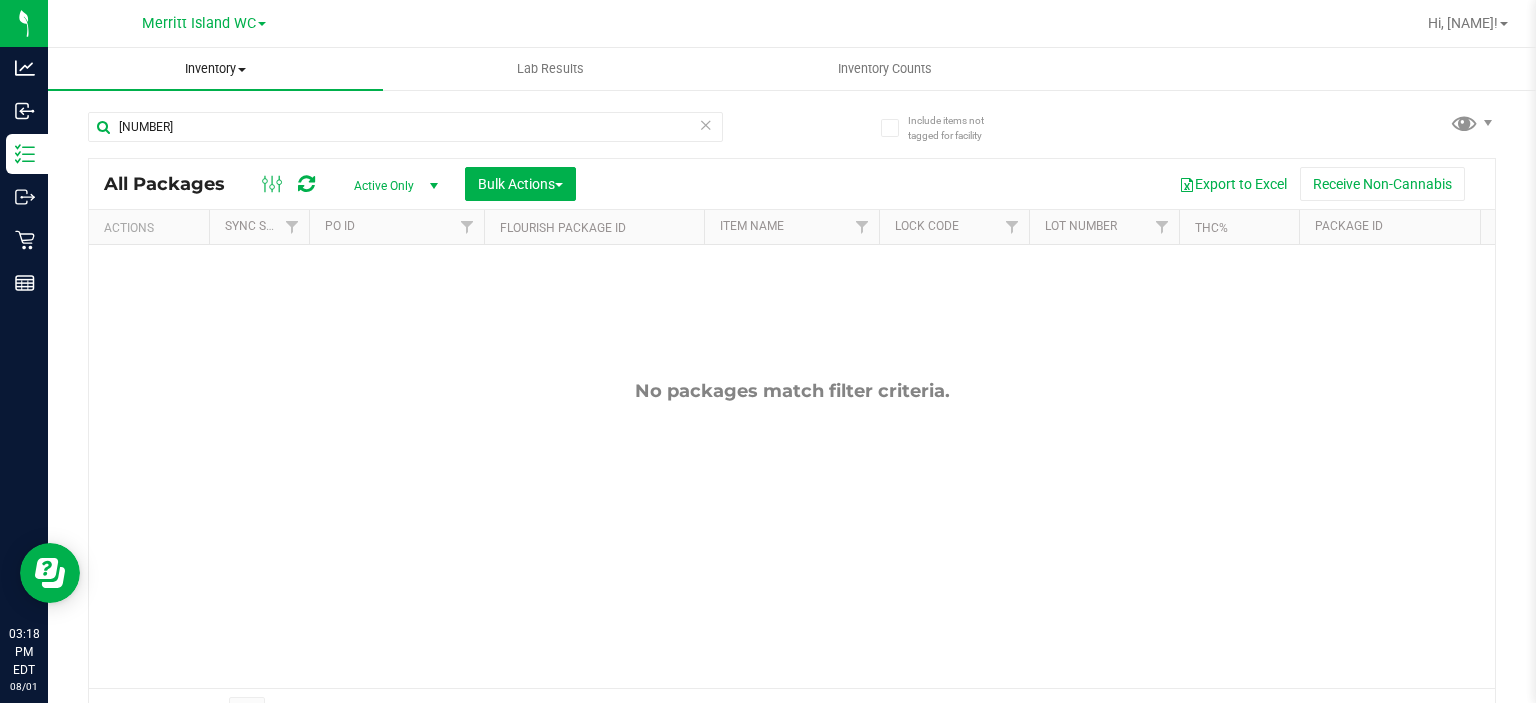 click at bounding box center [242, 70] 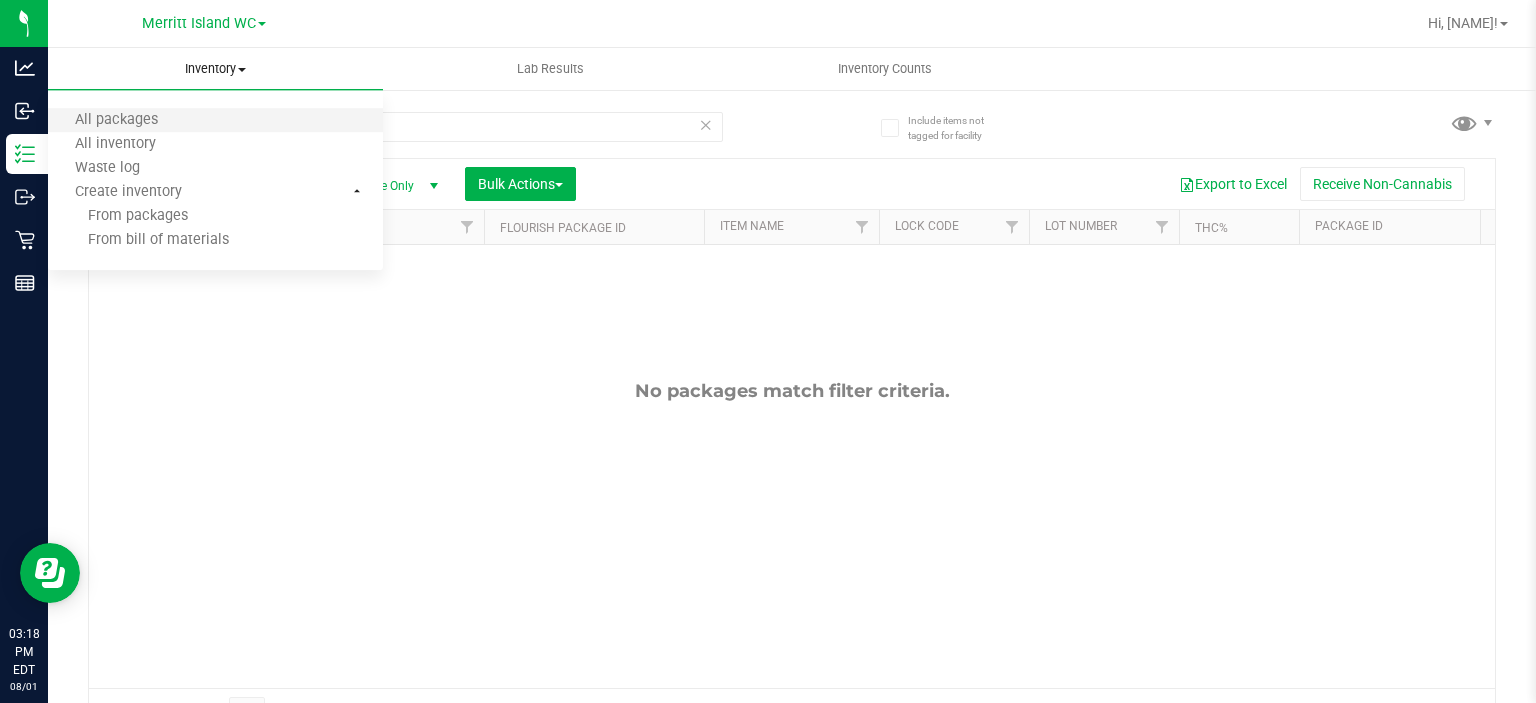 click on "All packages" at bounding box center (215, 121) 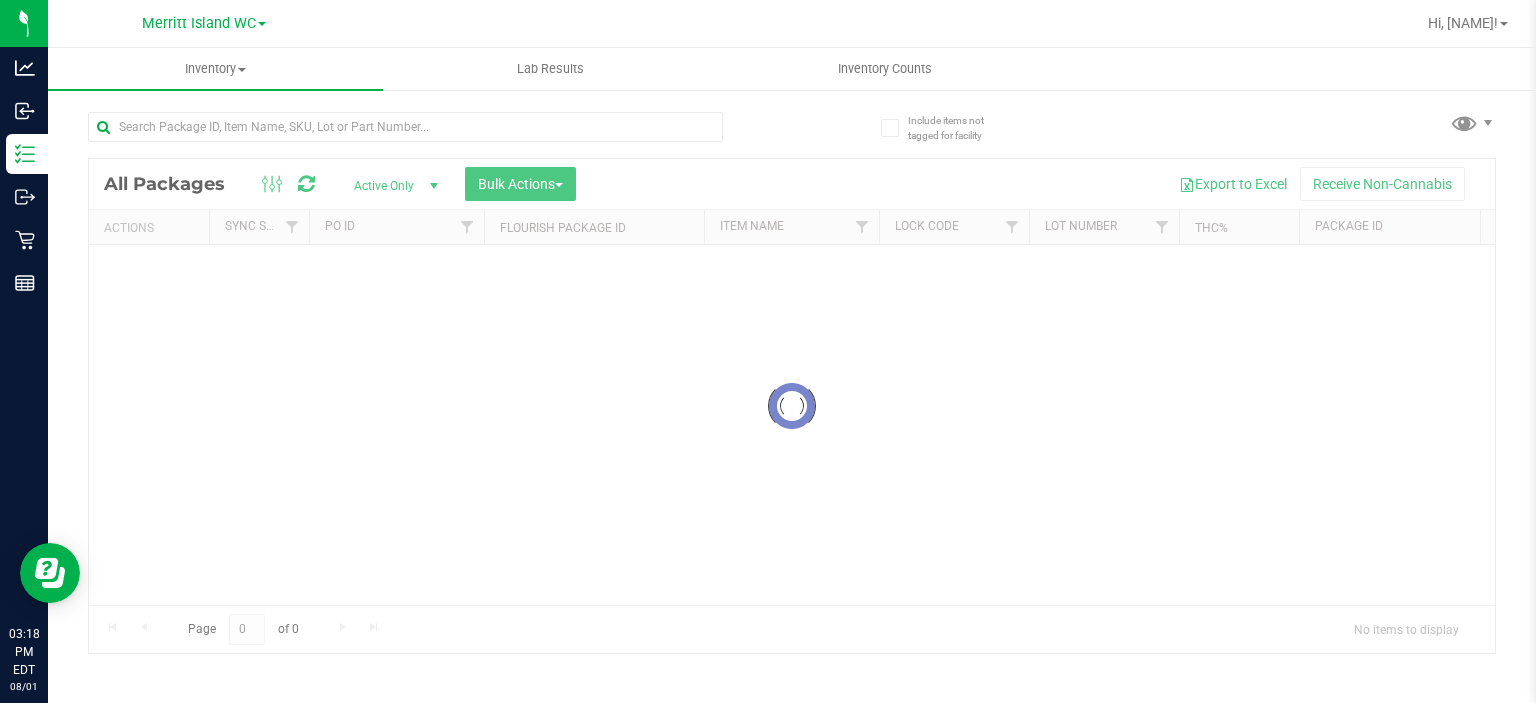 click at bounding box center (792, 406) 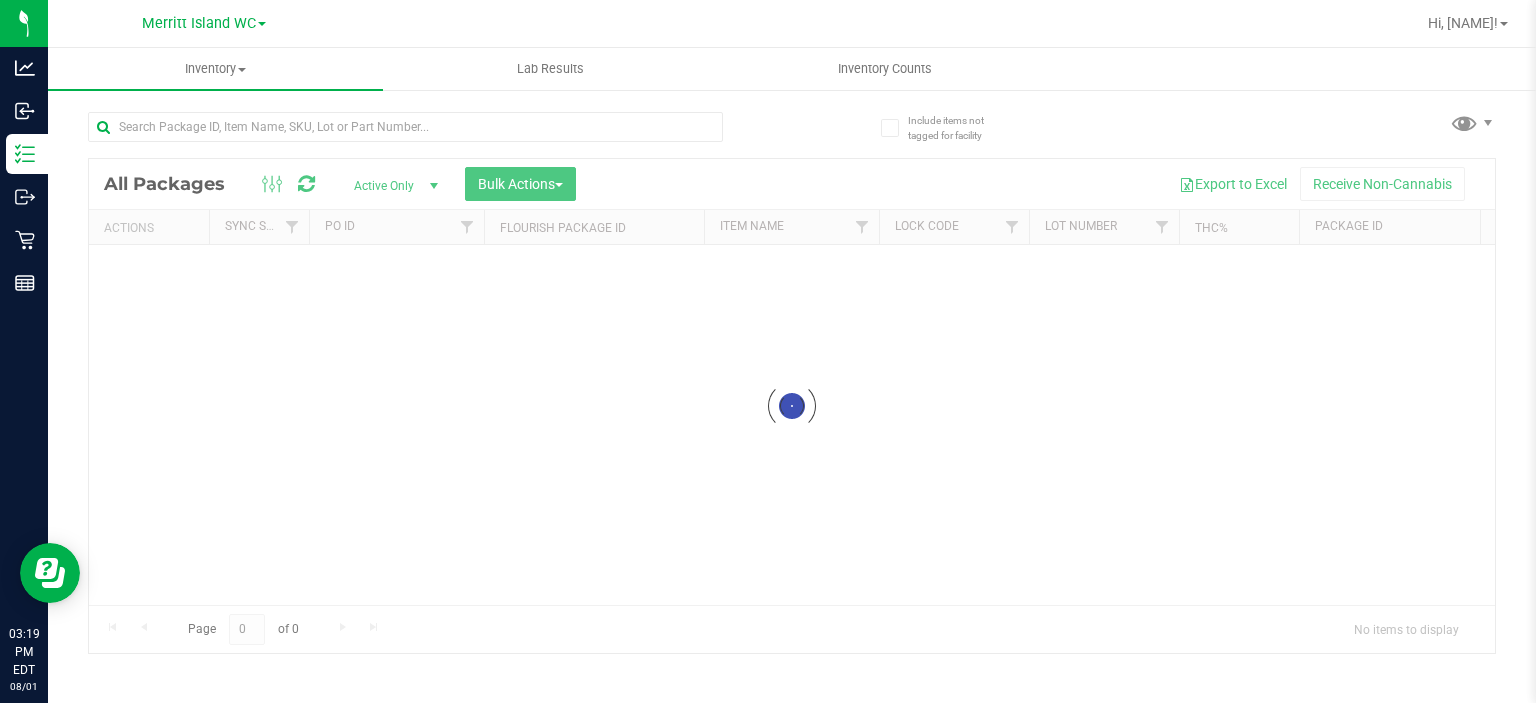 click at bounding box center [792, 406] 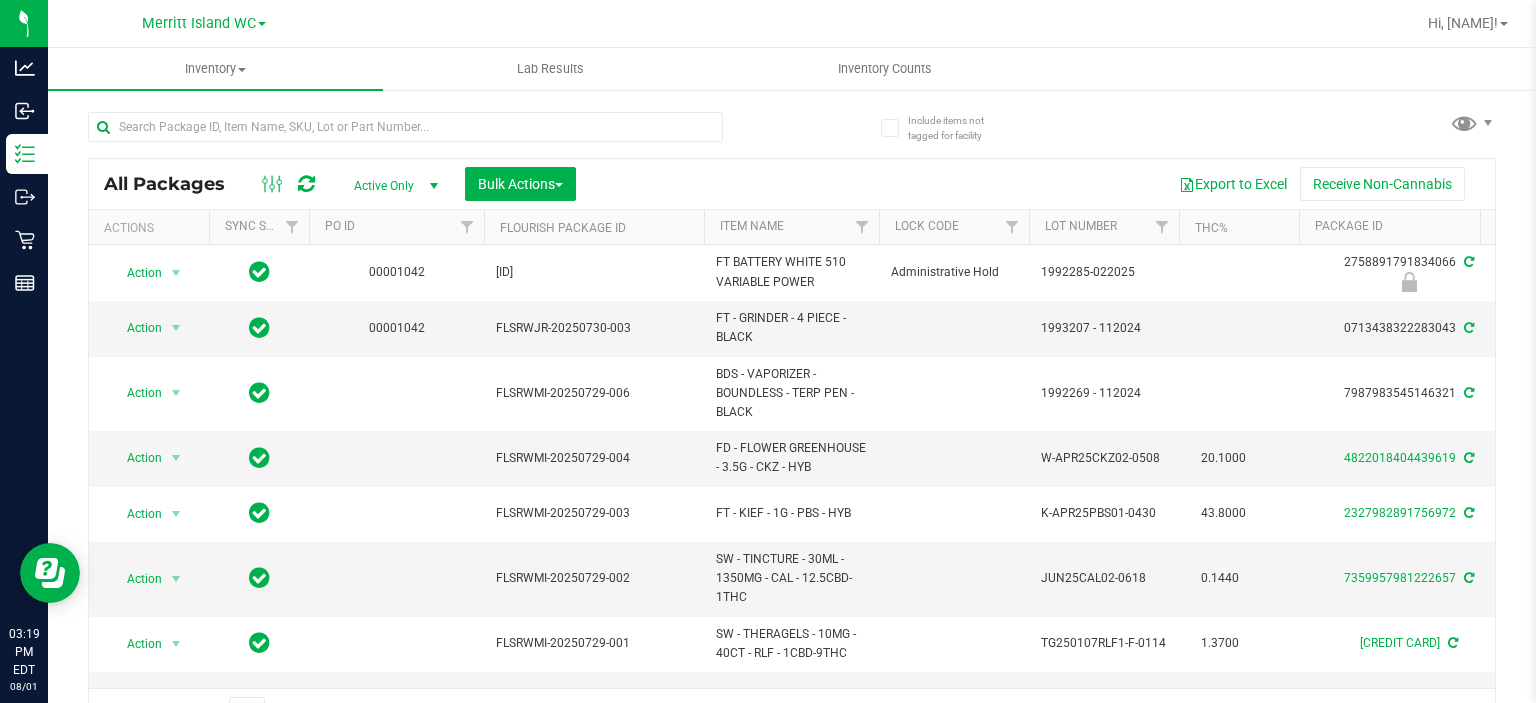 click at bounding box center [434, 186] 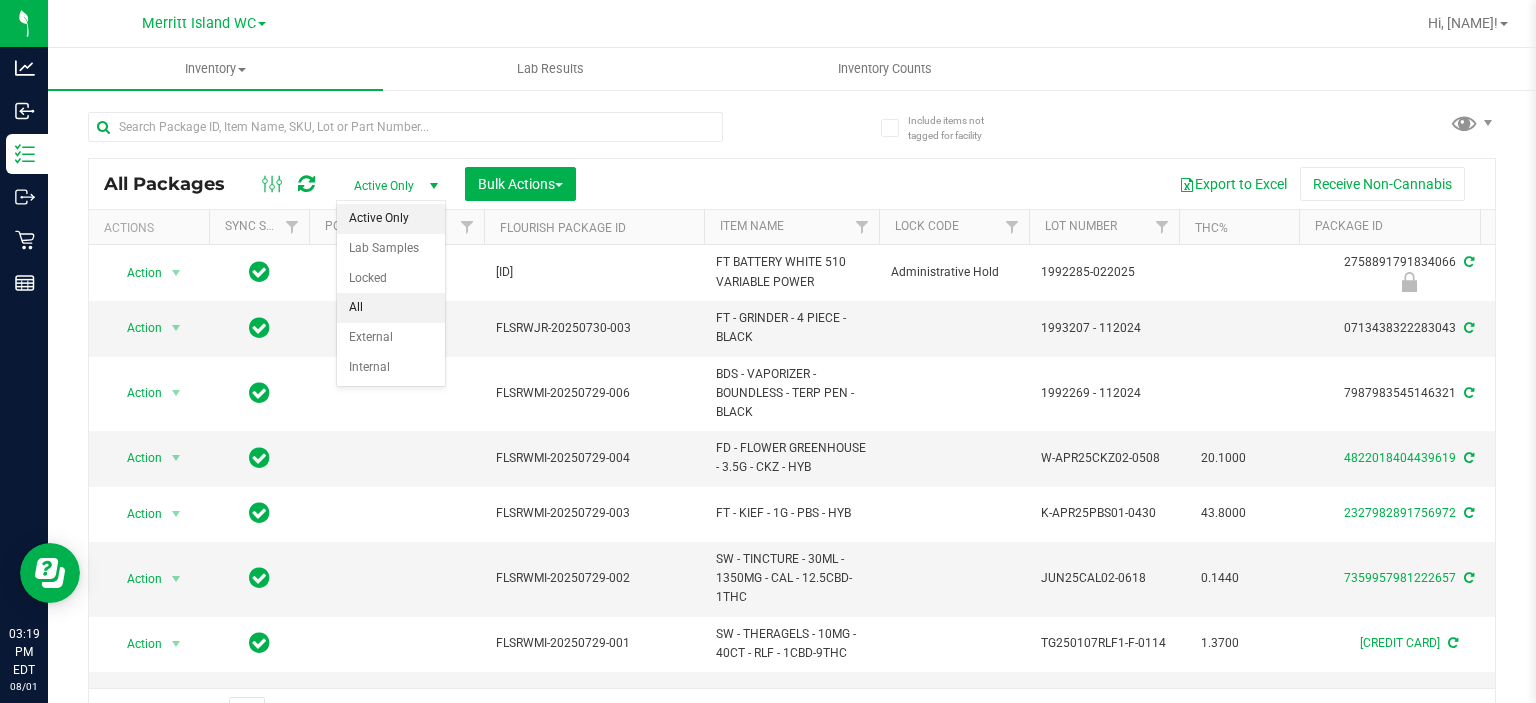 click on "All" at bounding box center [391, 308] 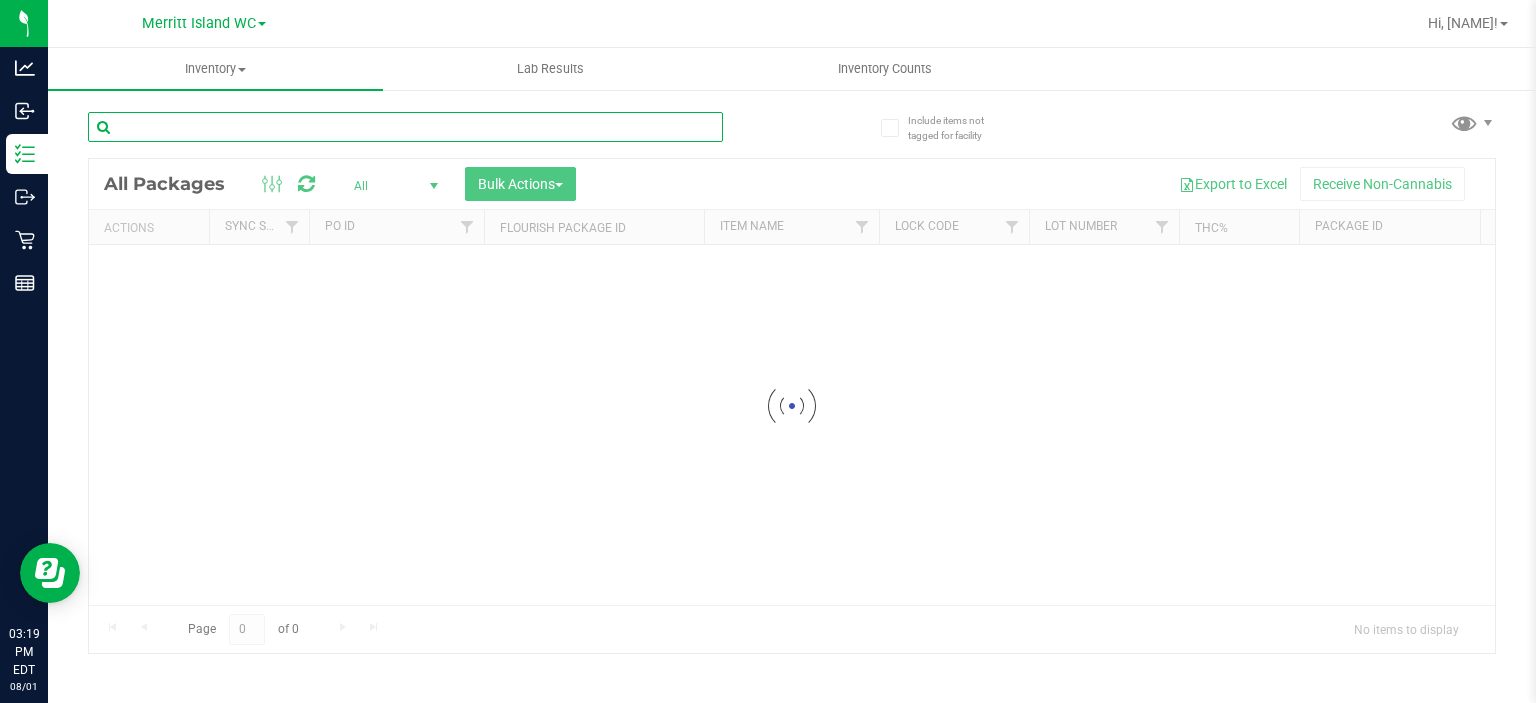 click at bounding box center [405, 127] 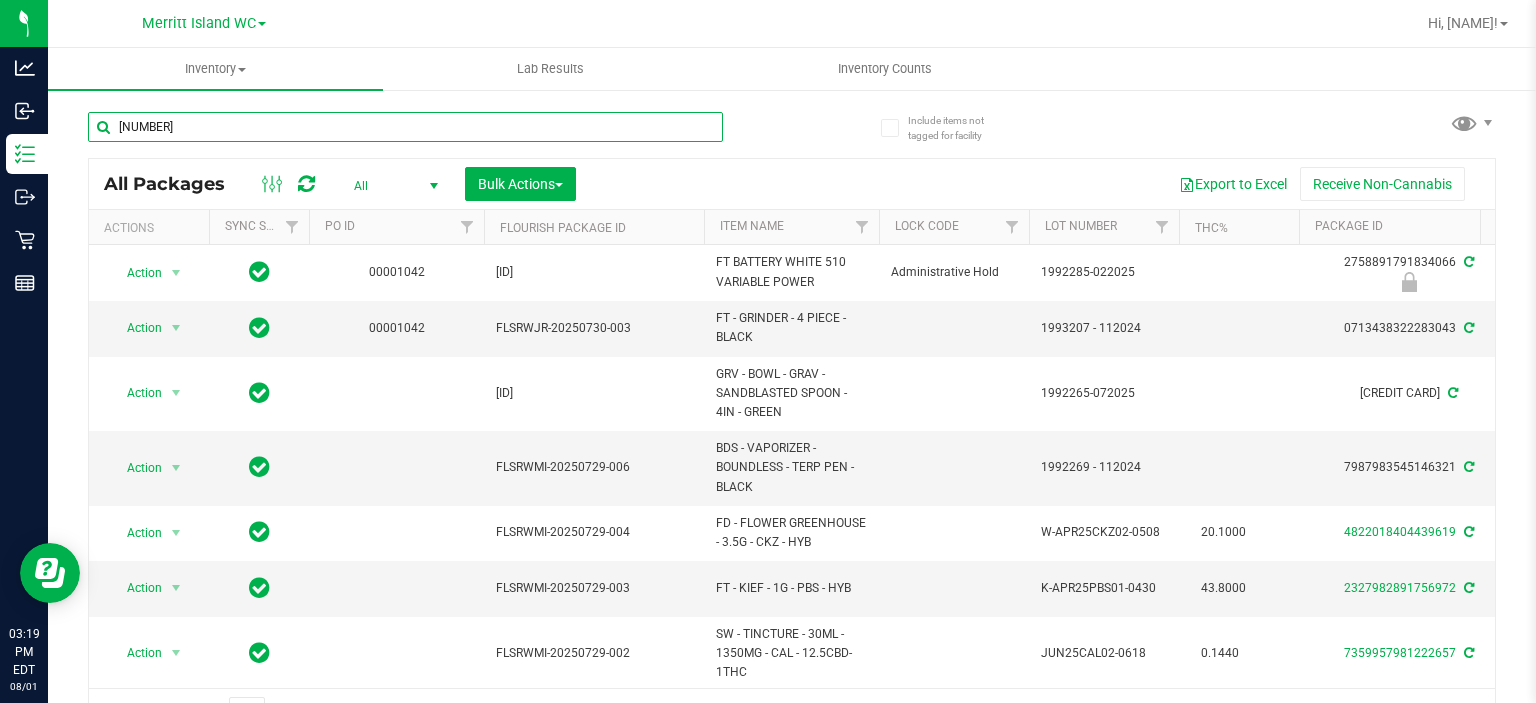 type on "[NUMBER]" 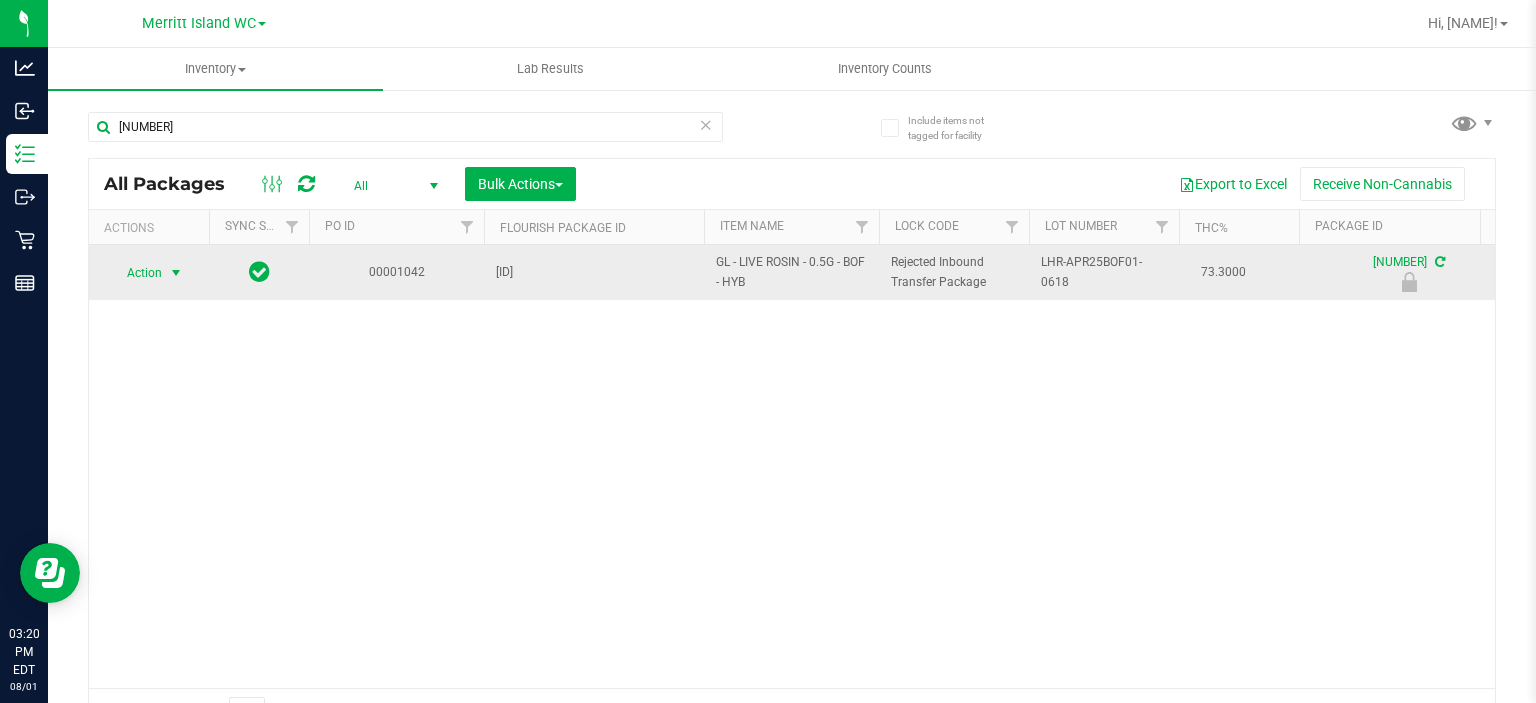 click on "Action" at bounding box center [136, 273] 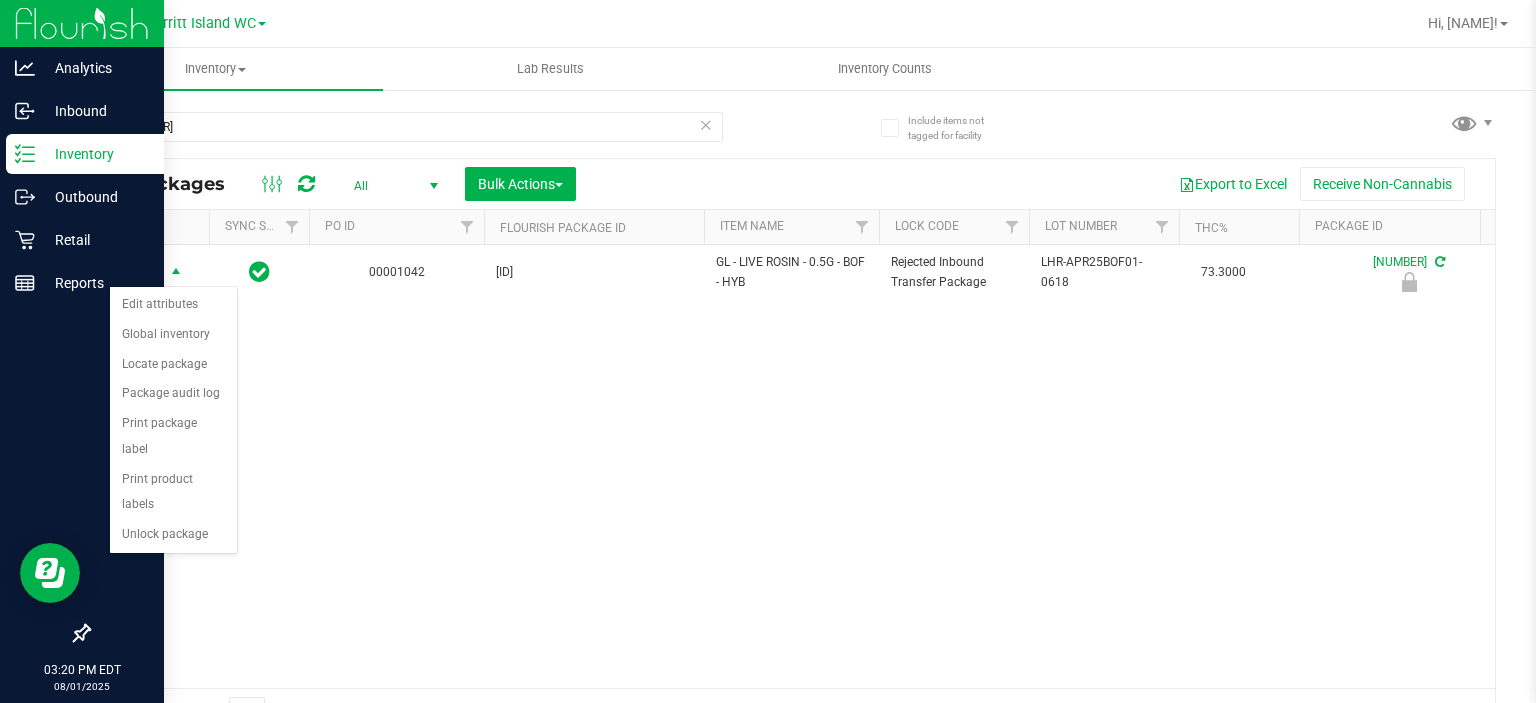 click 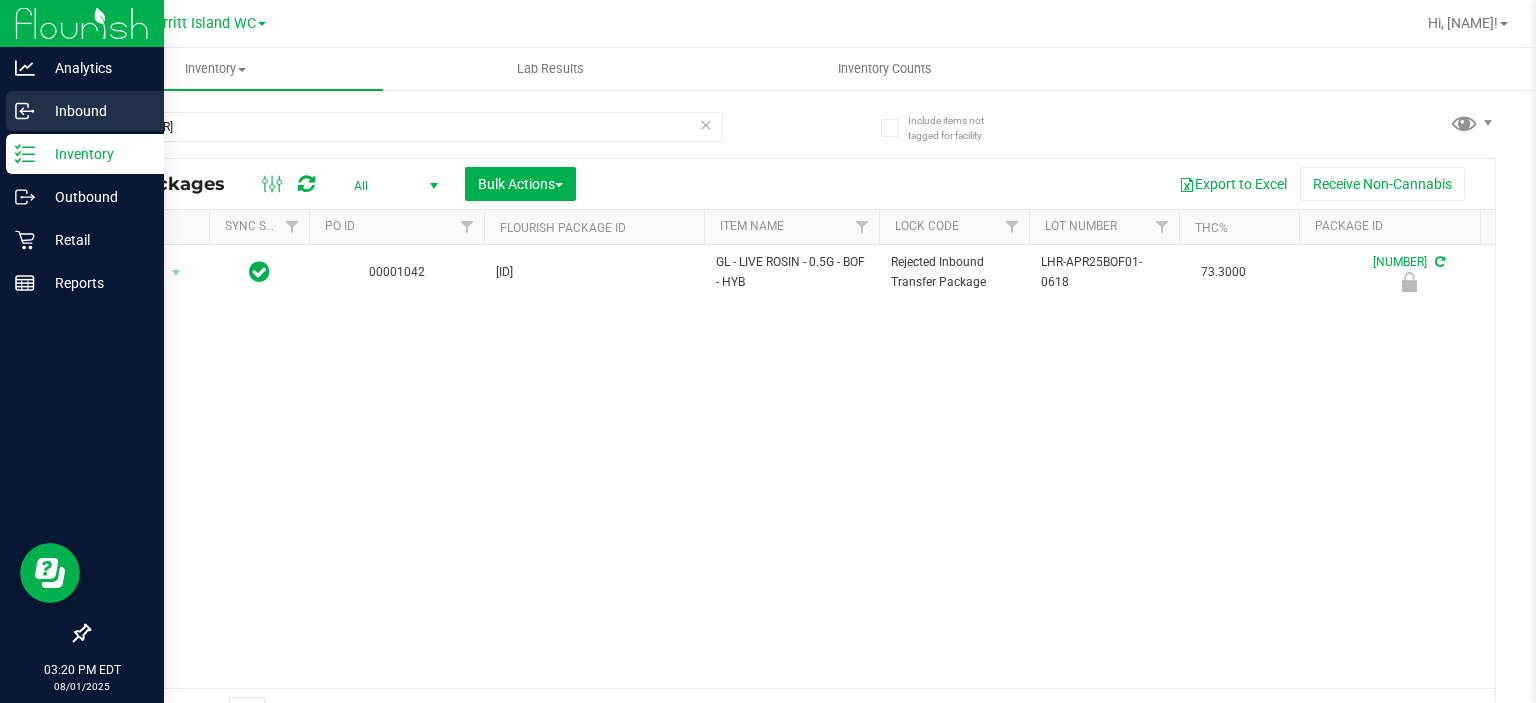 click on "Inbound" at bounding box center (95, 111) 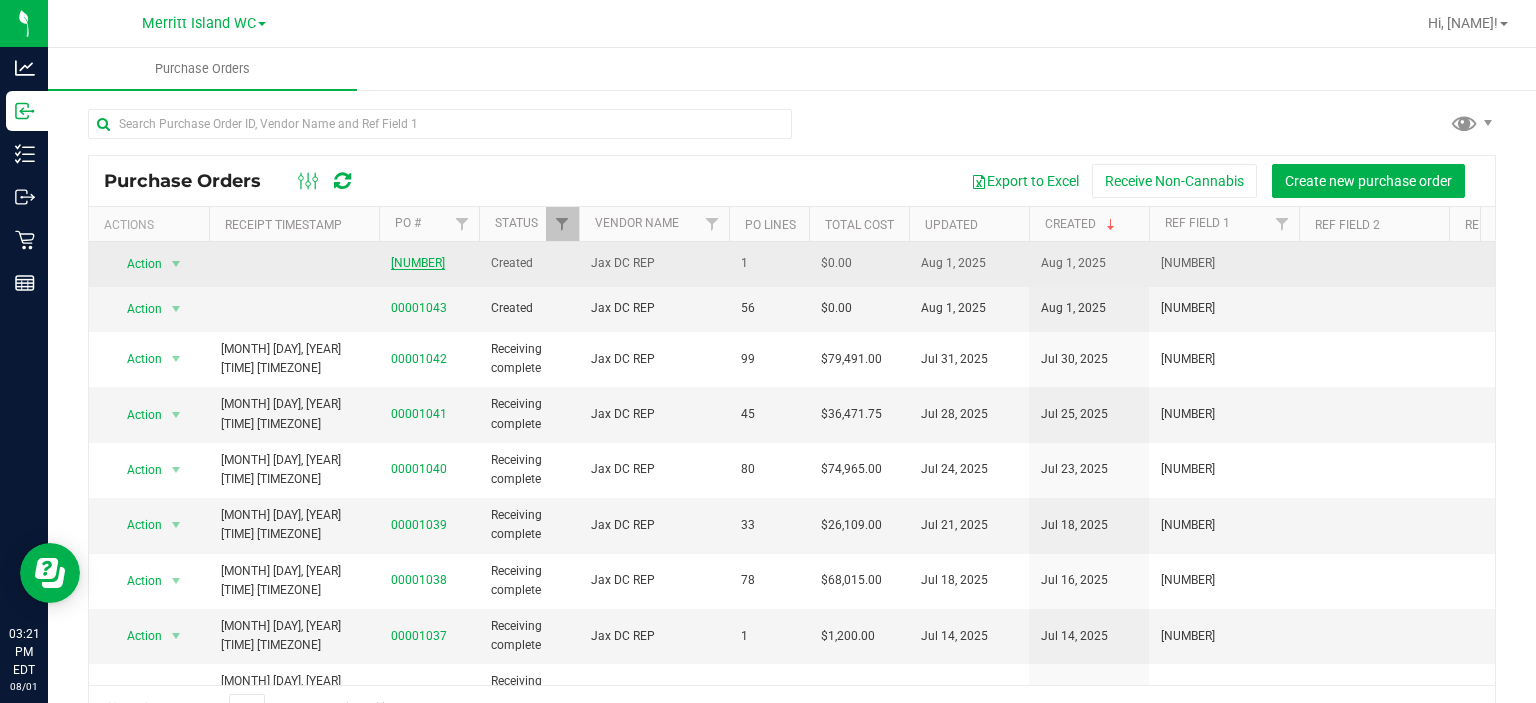 click on "[NUMBER]" at bounding box center (418, 263) 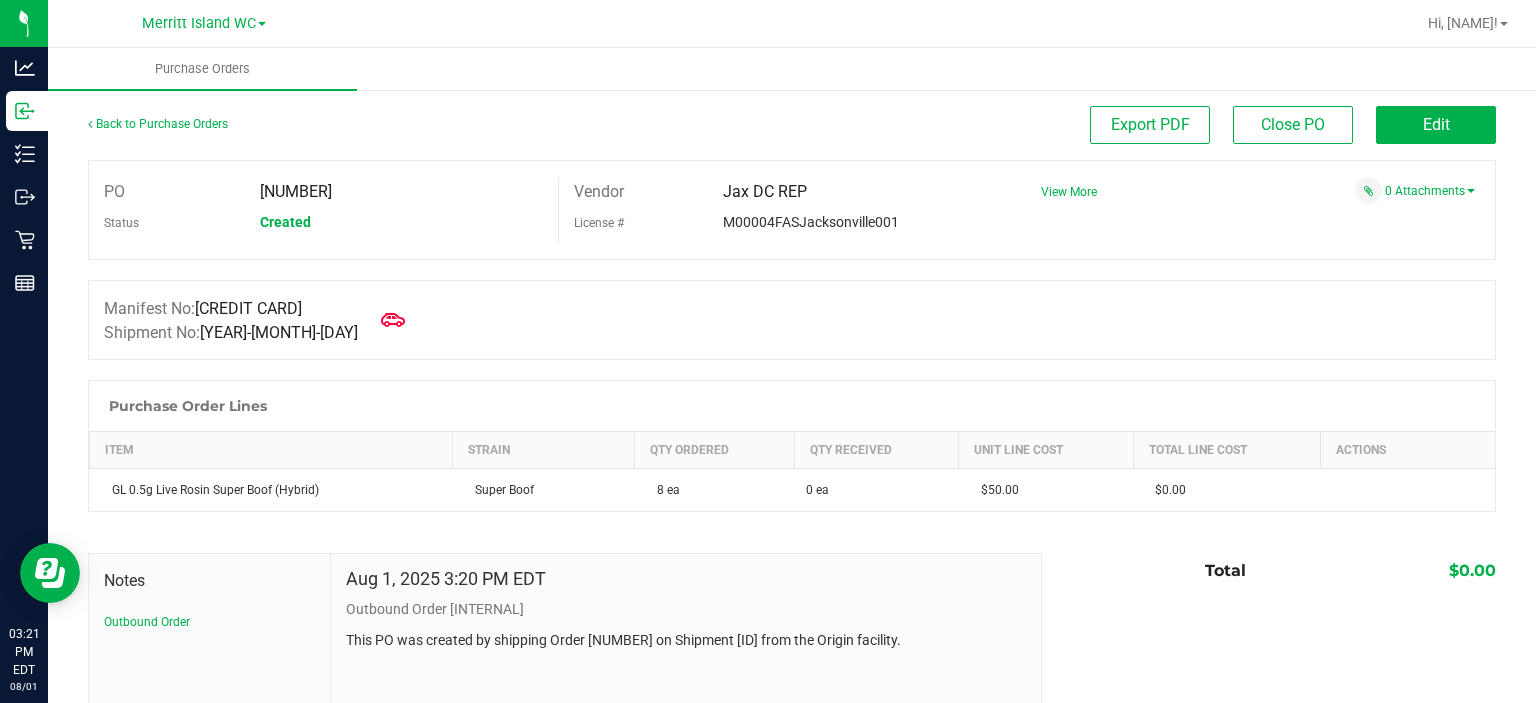 scroll, scrollTop: 0, scrollLeft: 0, axis: both 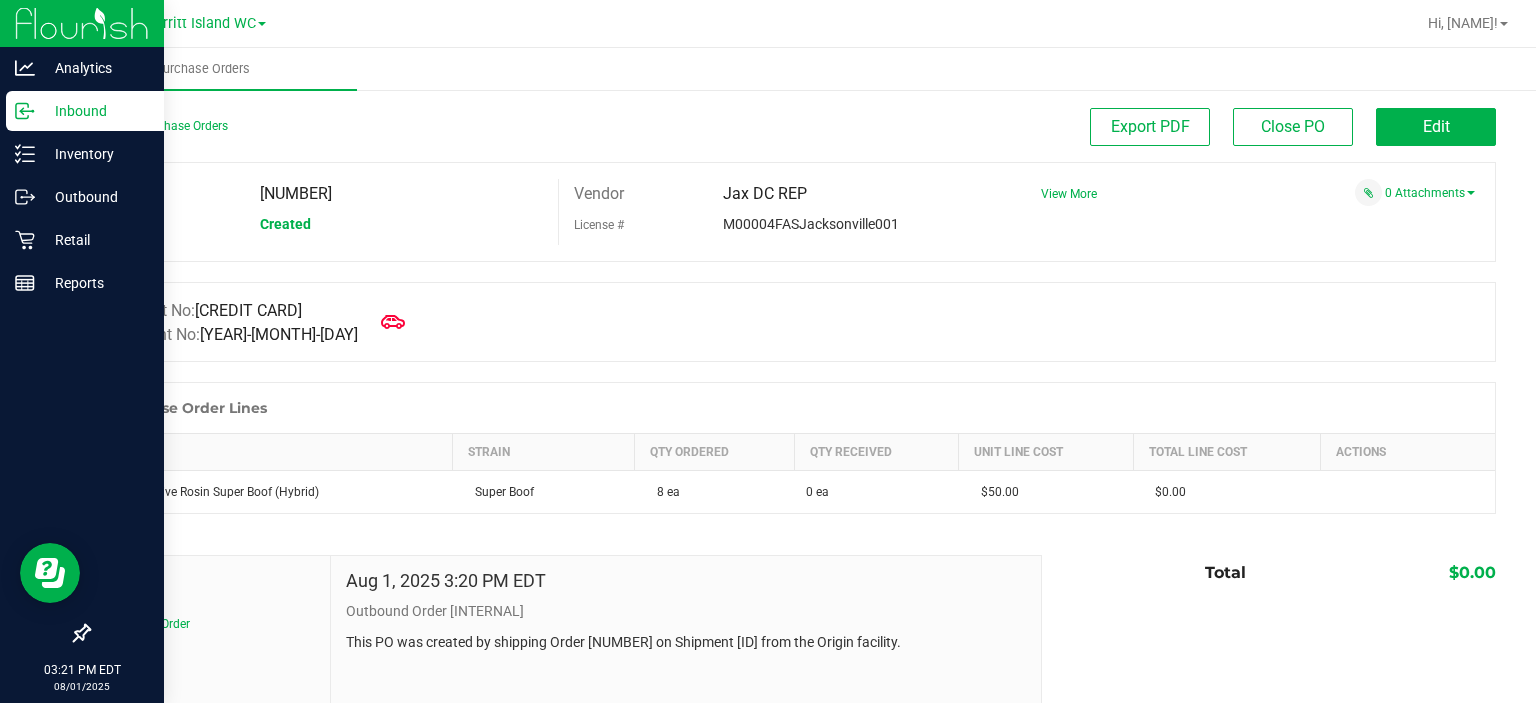 click on "Inbound" at bounding box center [95, 111] 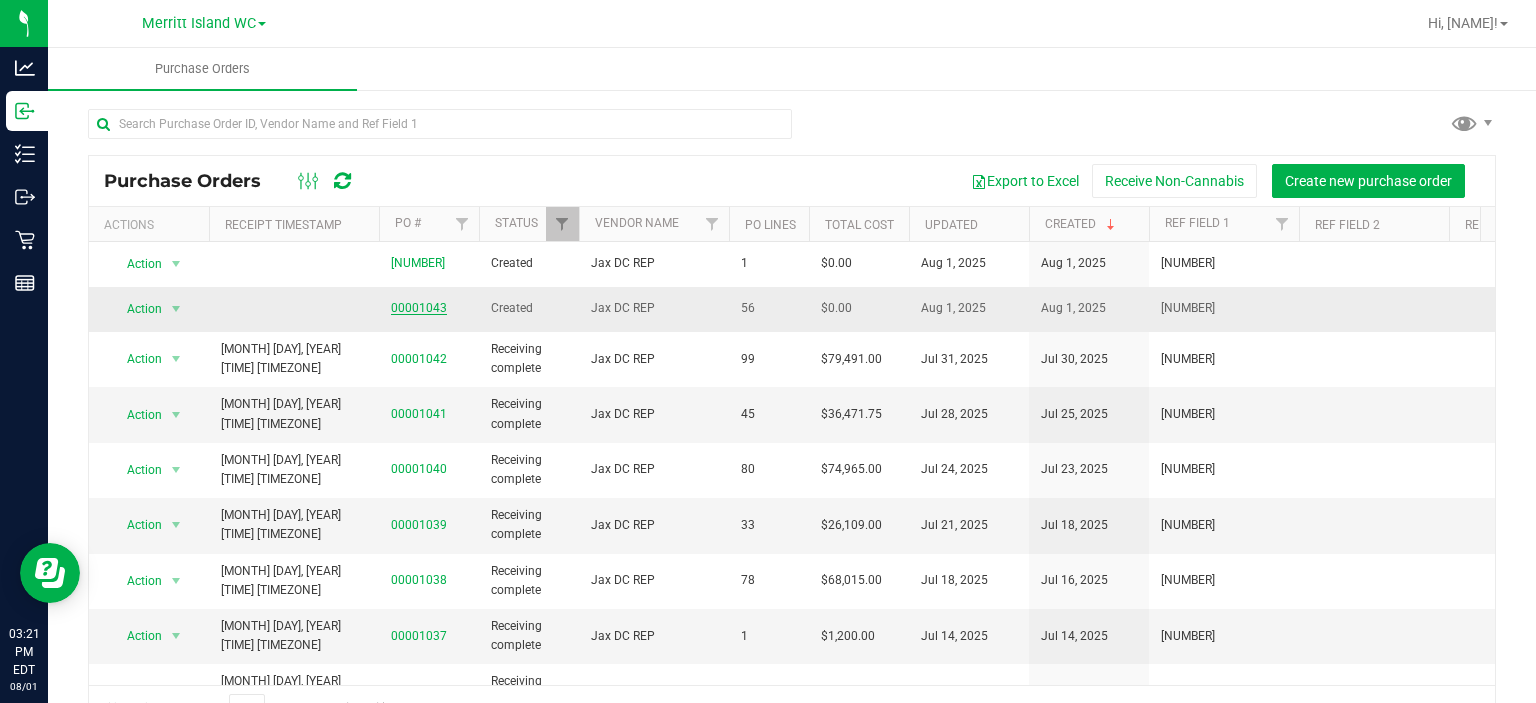 click on "00001043" at bounding box center (419, 308) 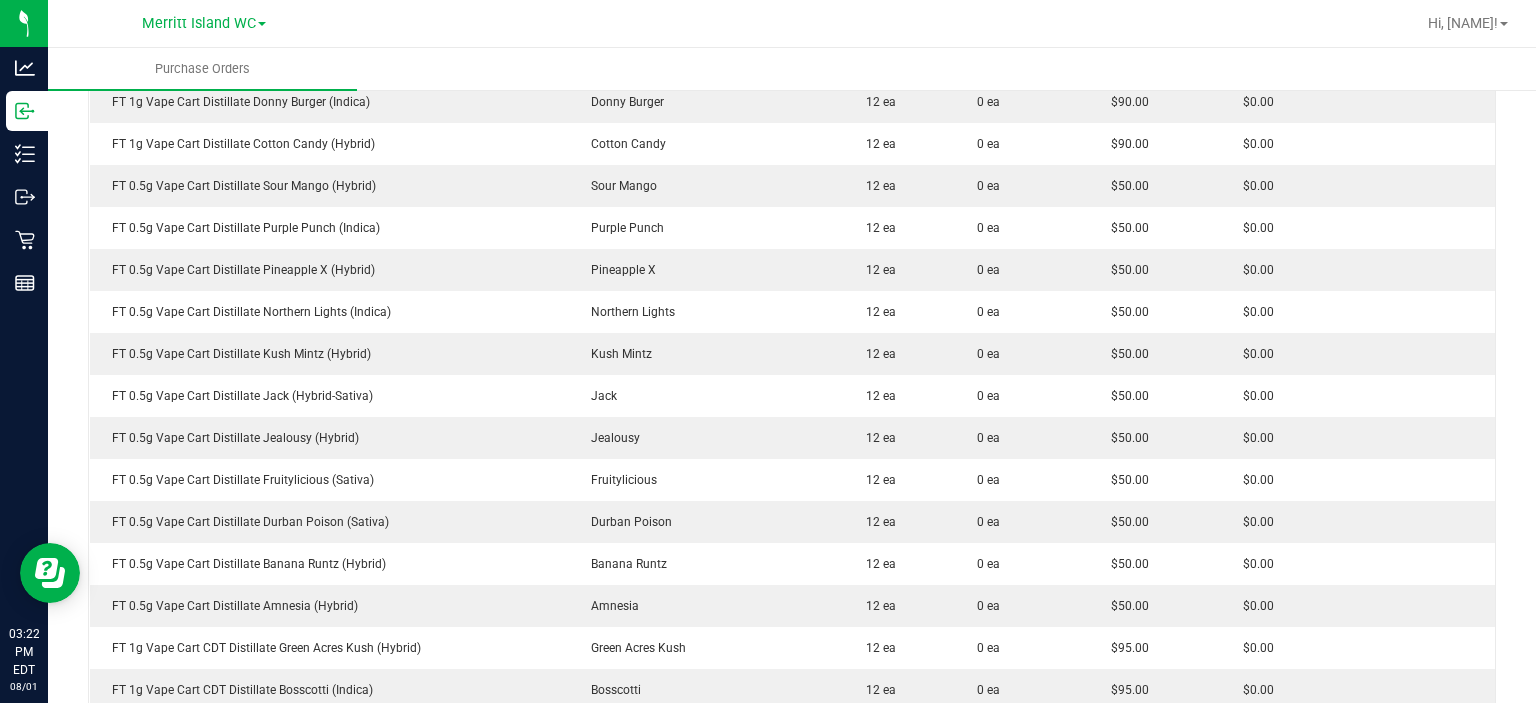 scroll, scrollTop: 1000, scrollLeft: 0, axis: vertical 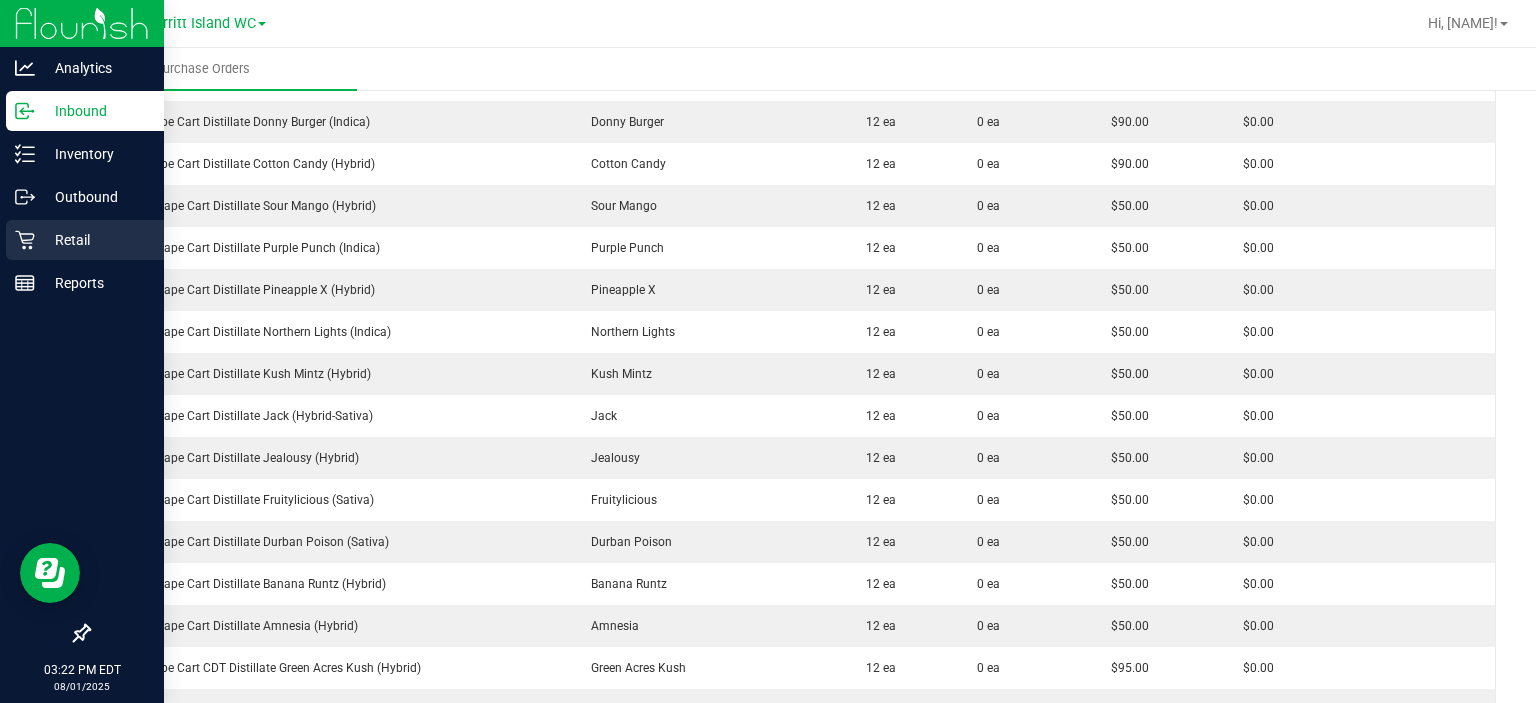 click 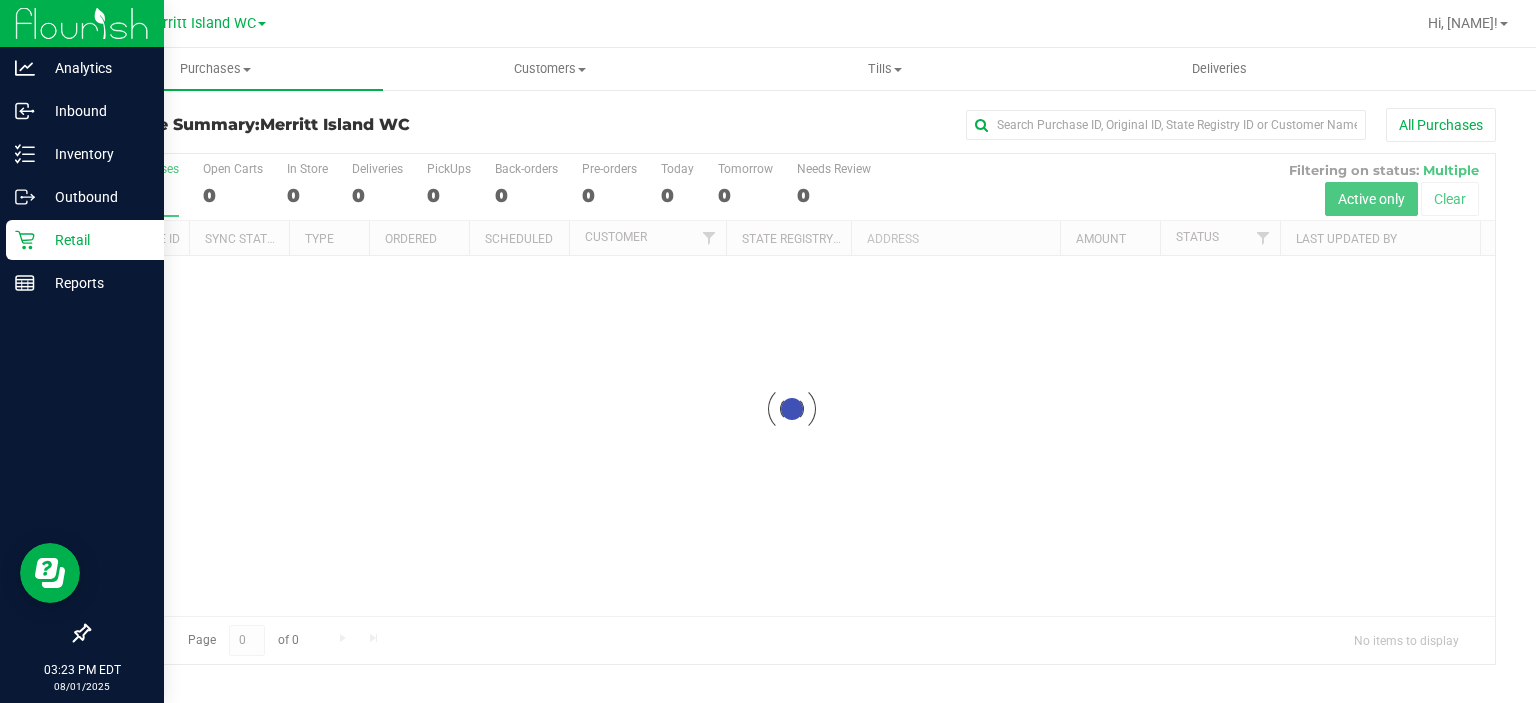 scroll, scrollTop: 0, scrollLeft: 0, axis: both 